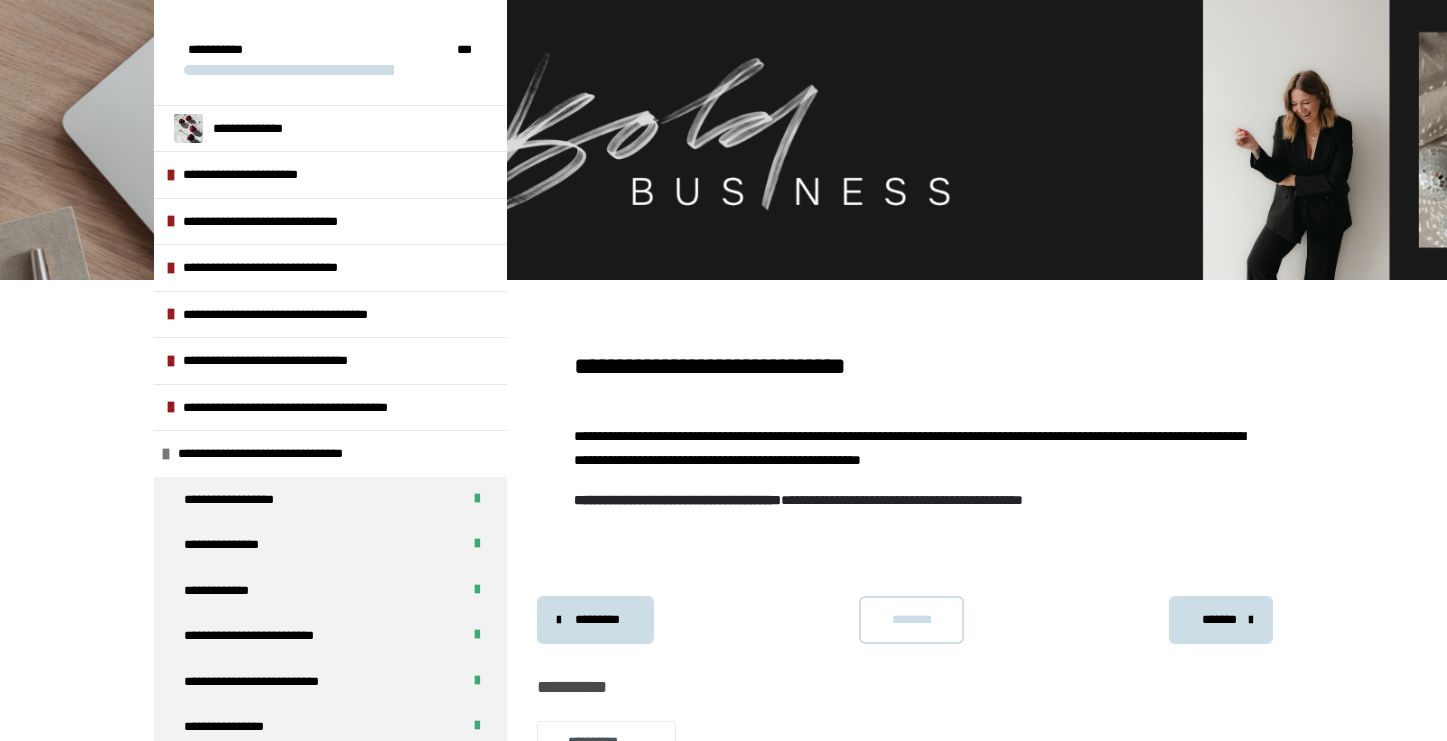 scroll, scrollTop: 1416, scrollLeft: 0, axis: vertical 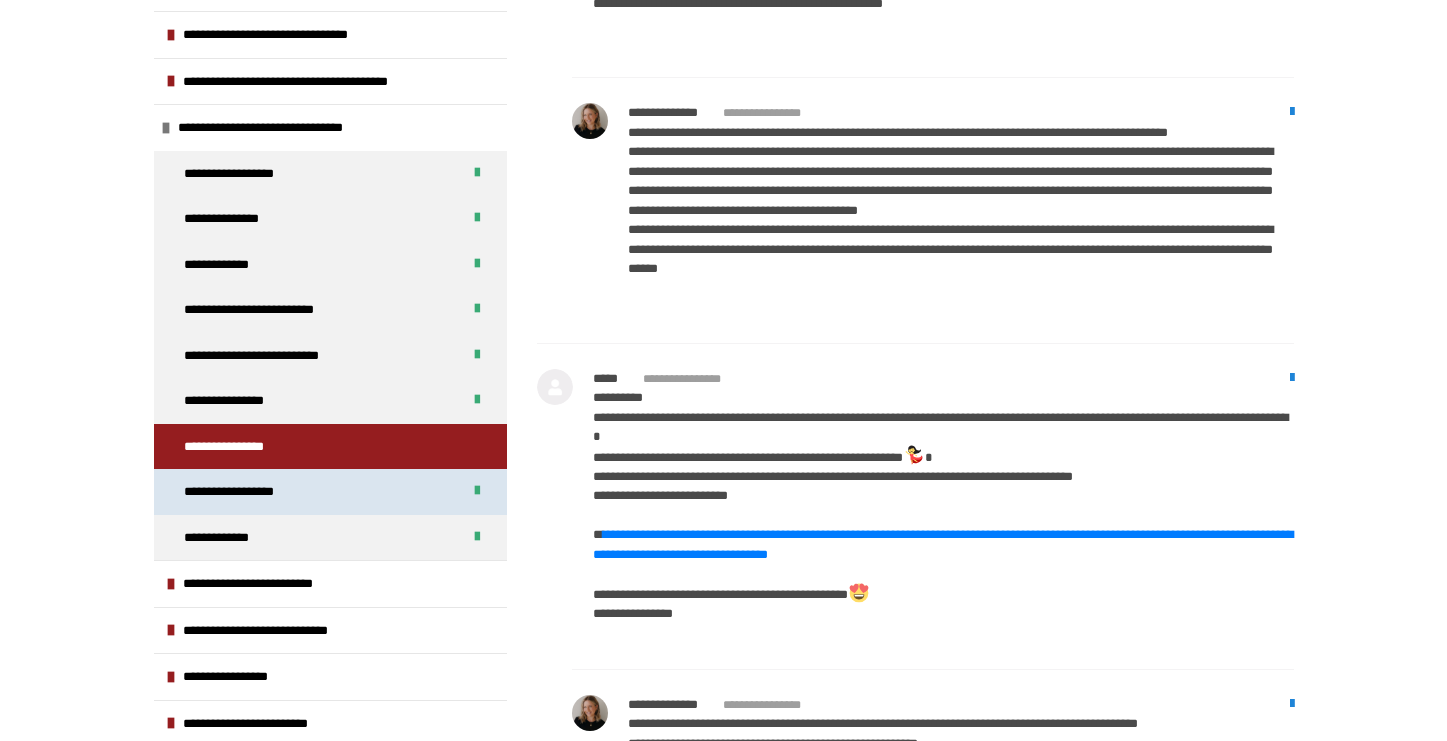 click on "**********" at bounding box center [249, 492] 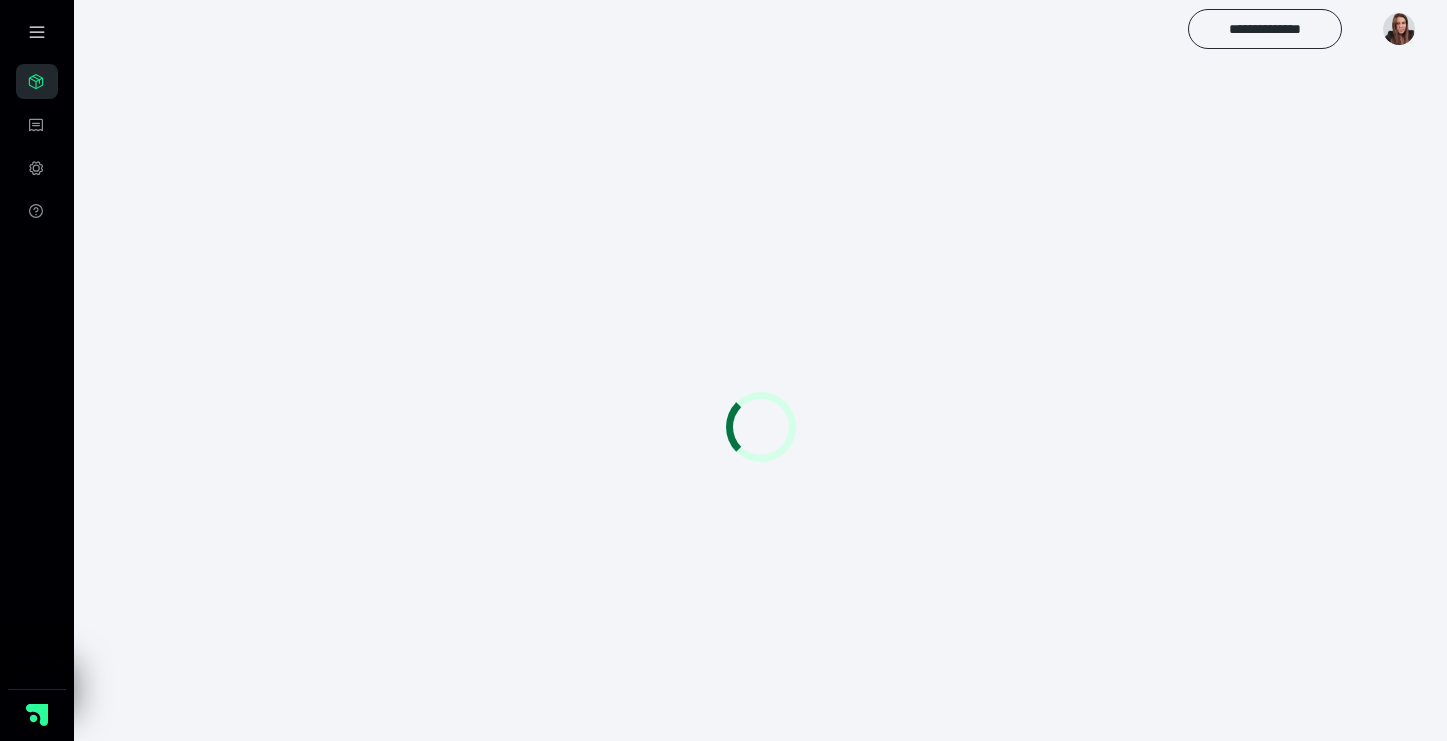 scroll, scrollTop: 0, scrollLeft: 0, axis: both 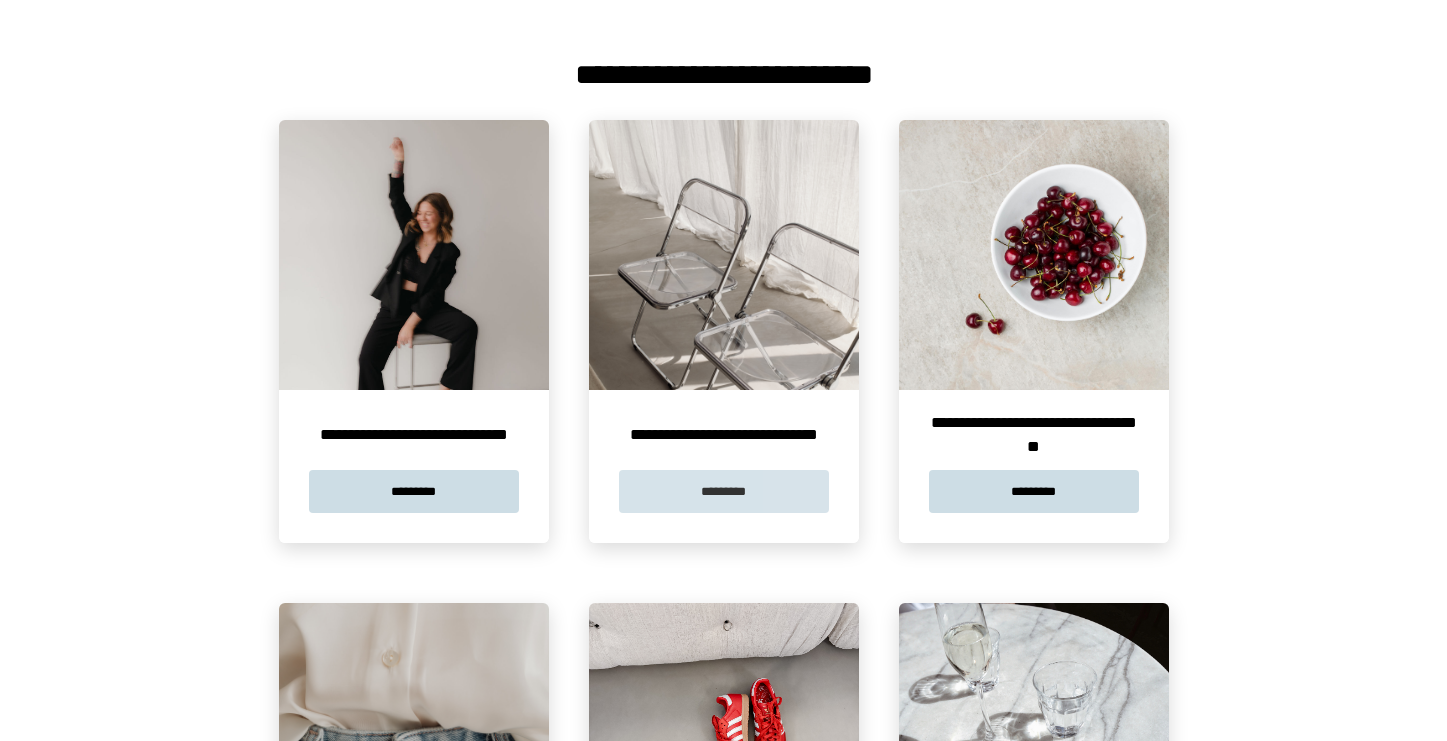 click on "*********" at bounding box center [724, 491] 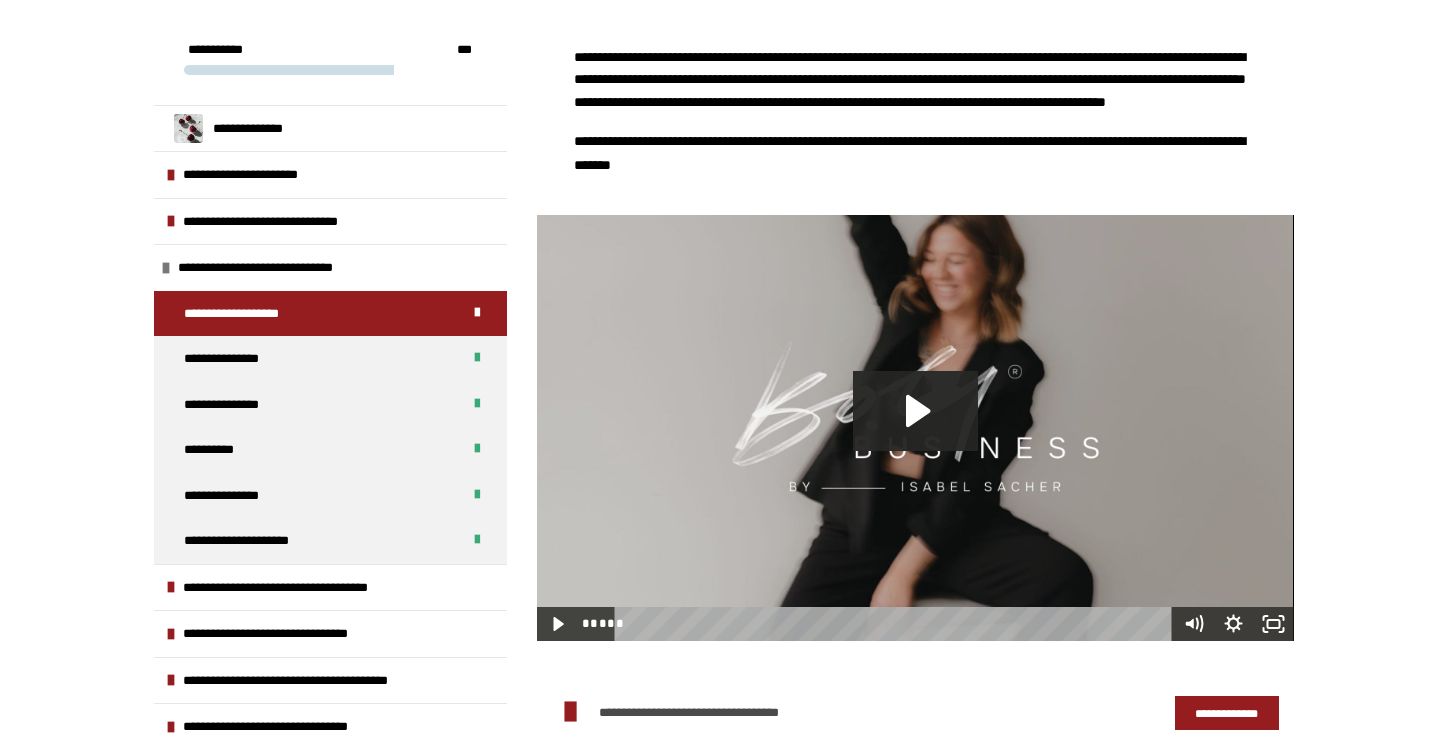 scroll, scrollTop: 496, scrollLeft: 0, axis: vertical 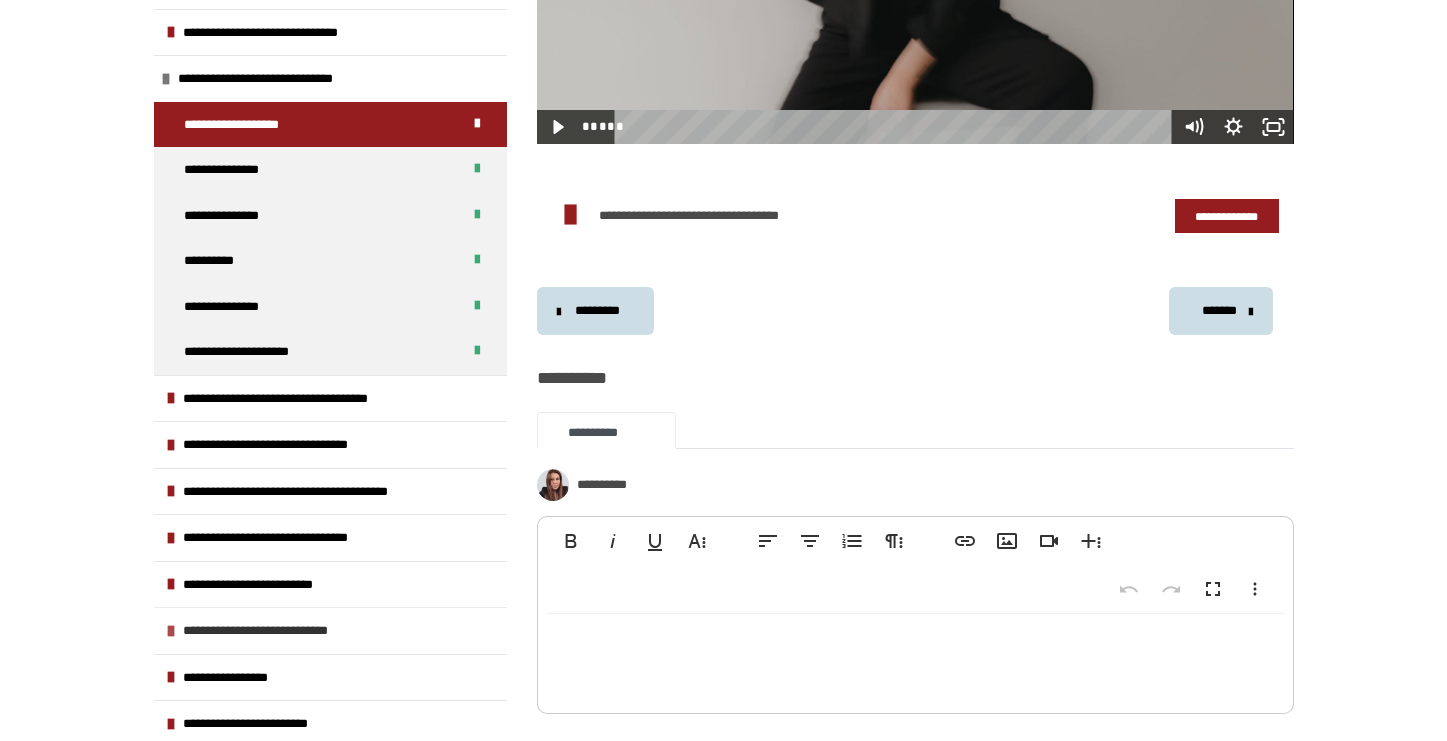click on "**********" at bounding box center [269, 631] 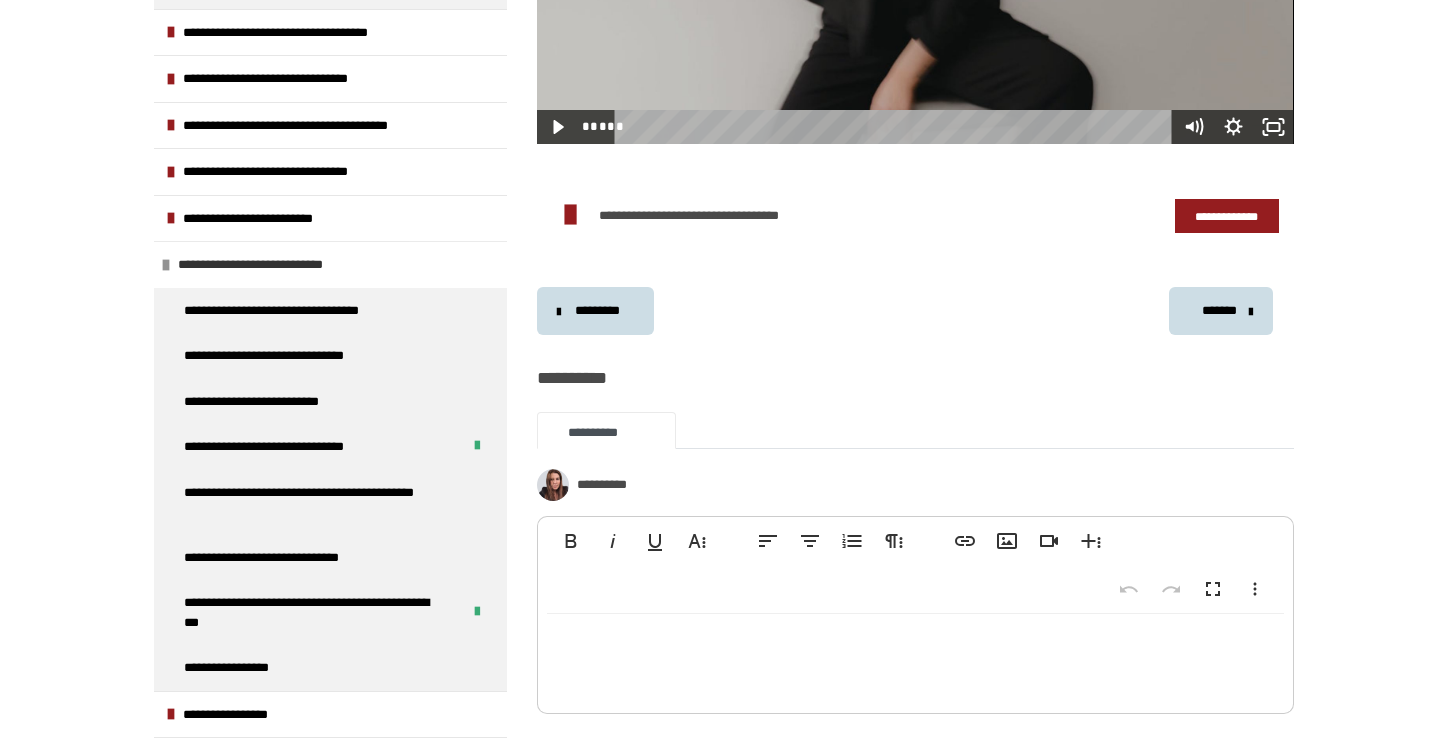 scroll, scrollTop: 592, scrollLeft: 0, axis: vertical 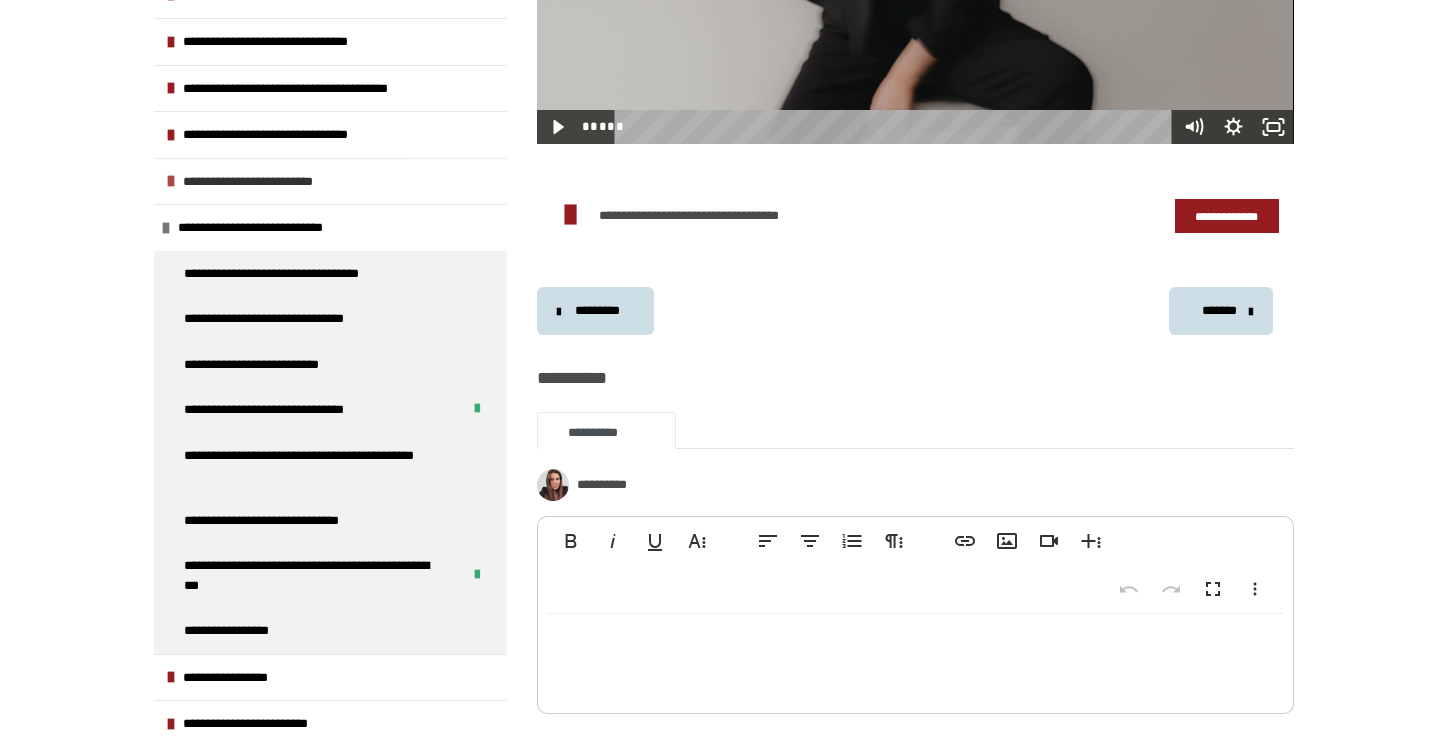 click on "**********" at bounding box center [268, 182] 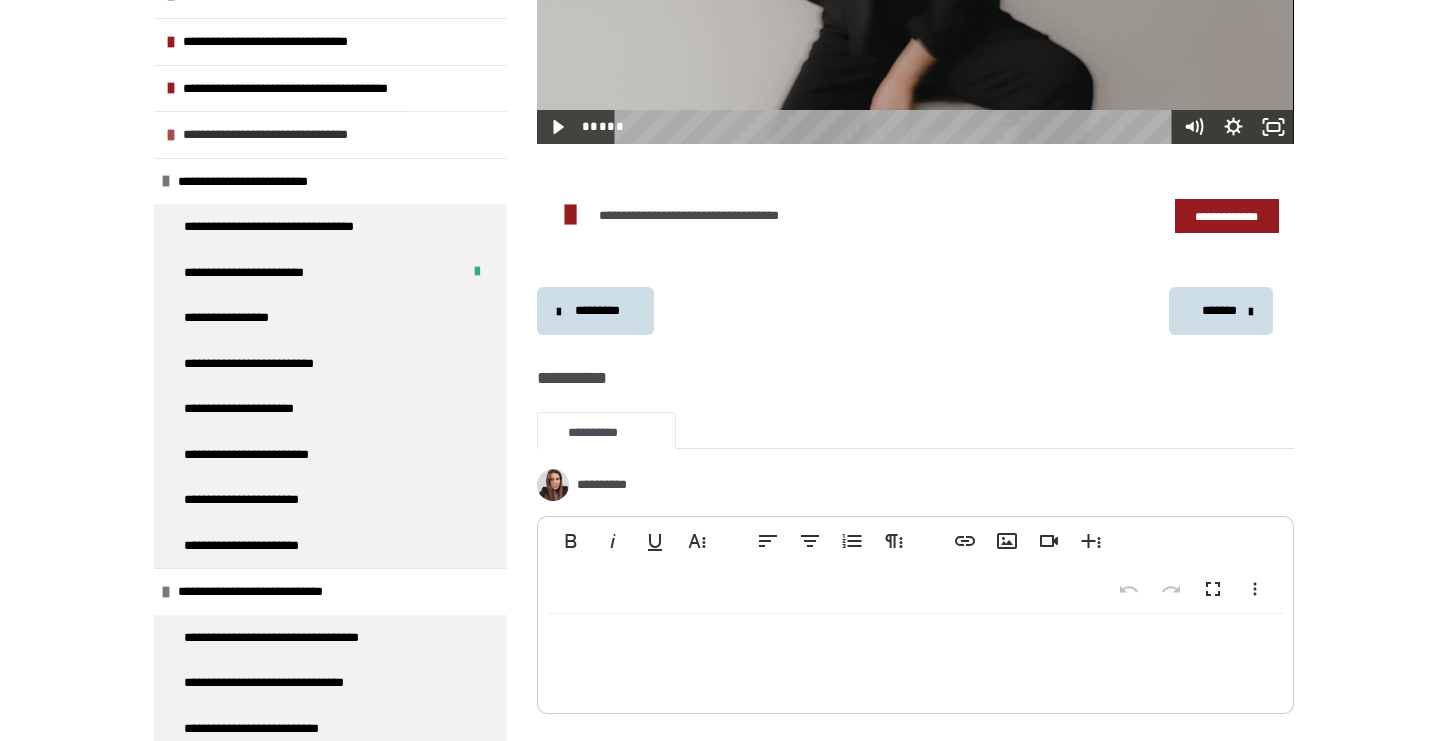 click on "**********" at bounding box center [287, 135] 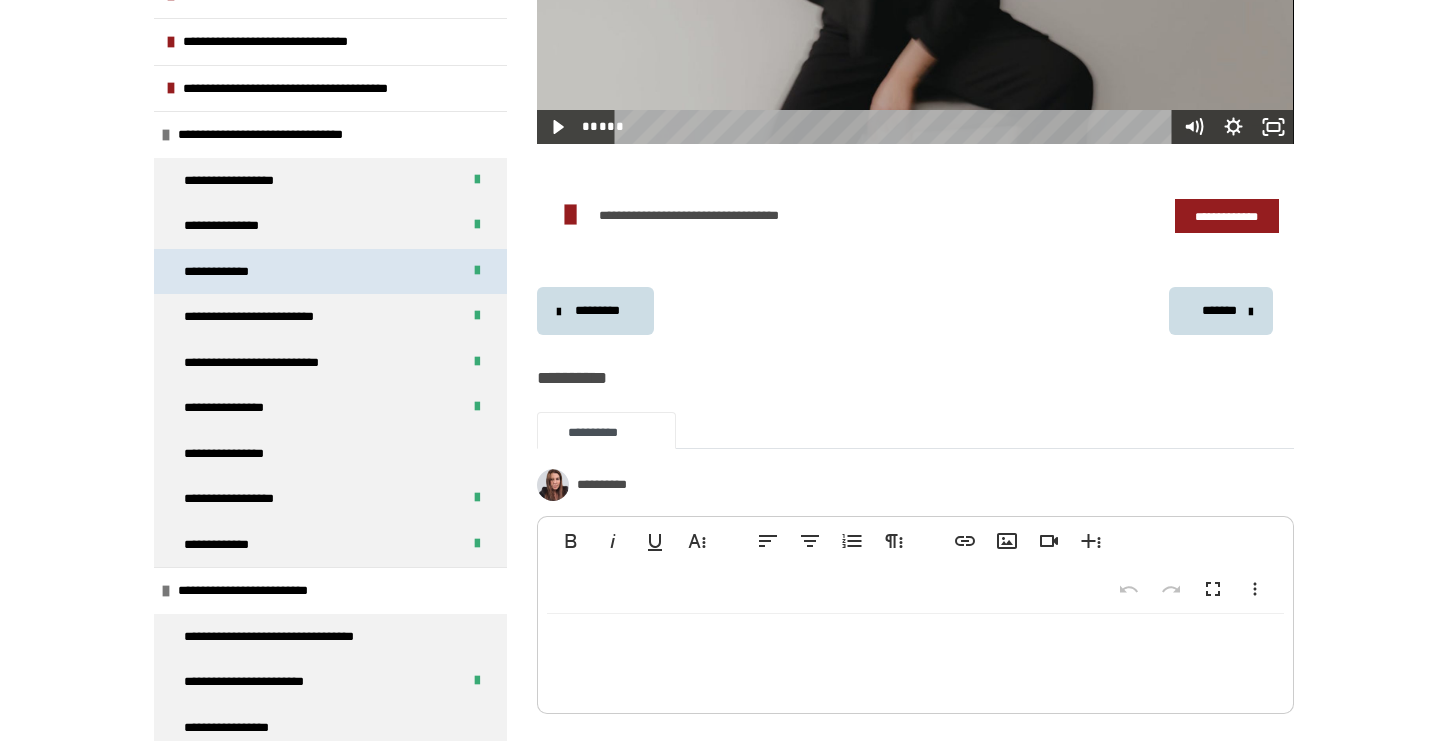 click on "**********" at bounding box center (227, 272) 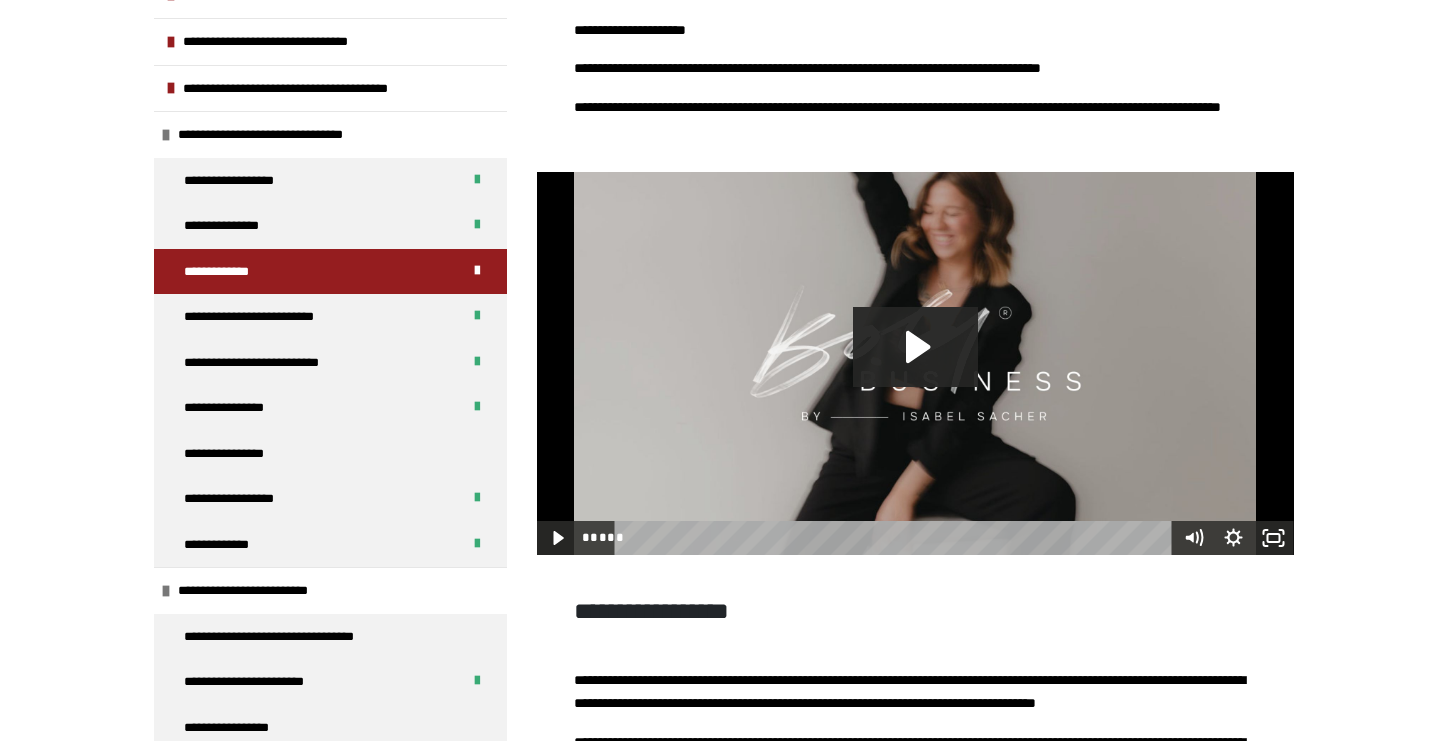 scroll, scrollTop: 489, scrollLeft: 0, axis: vertical 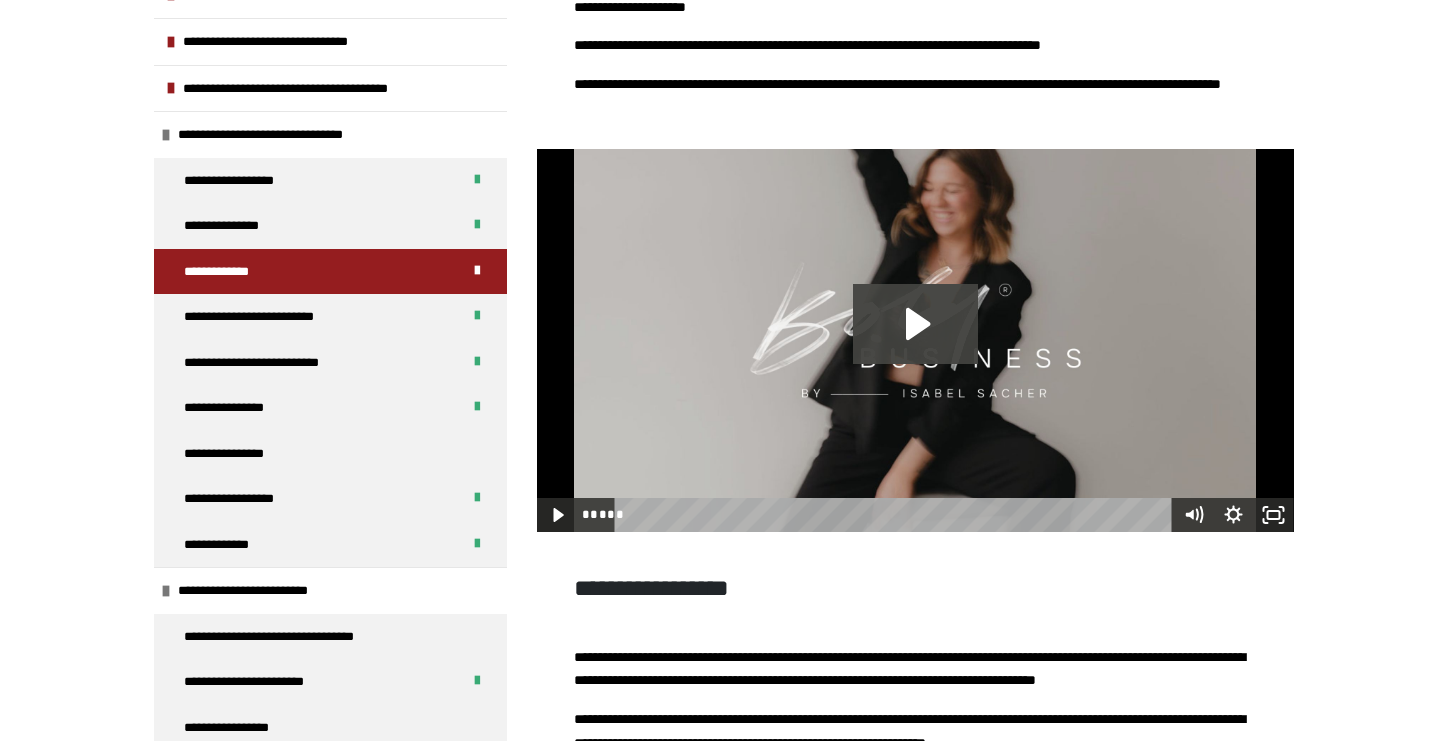 click 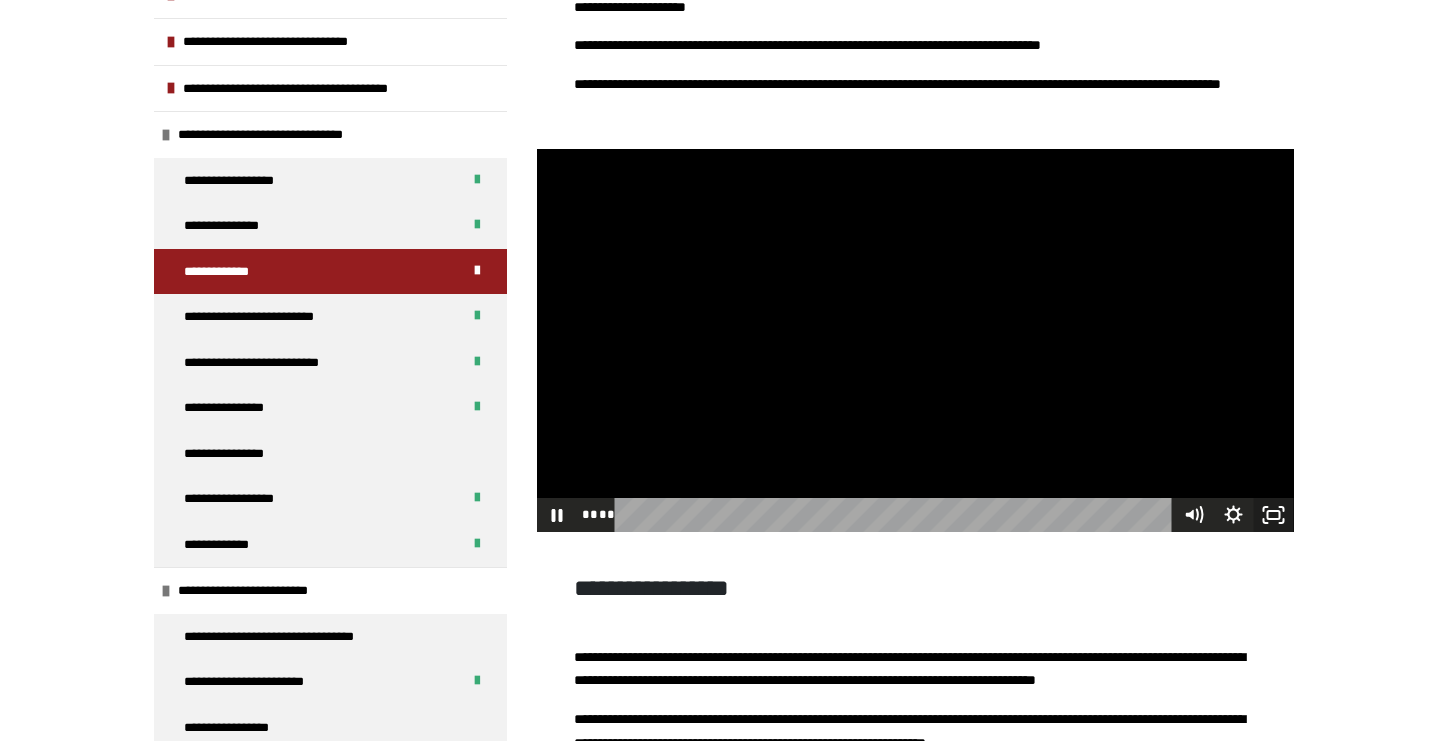 click 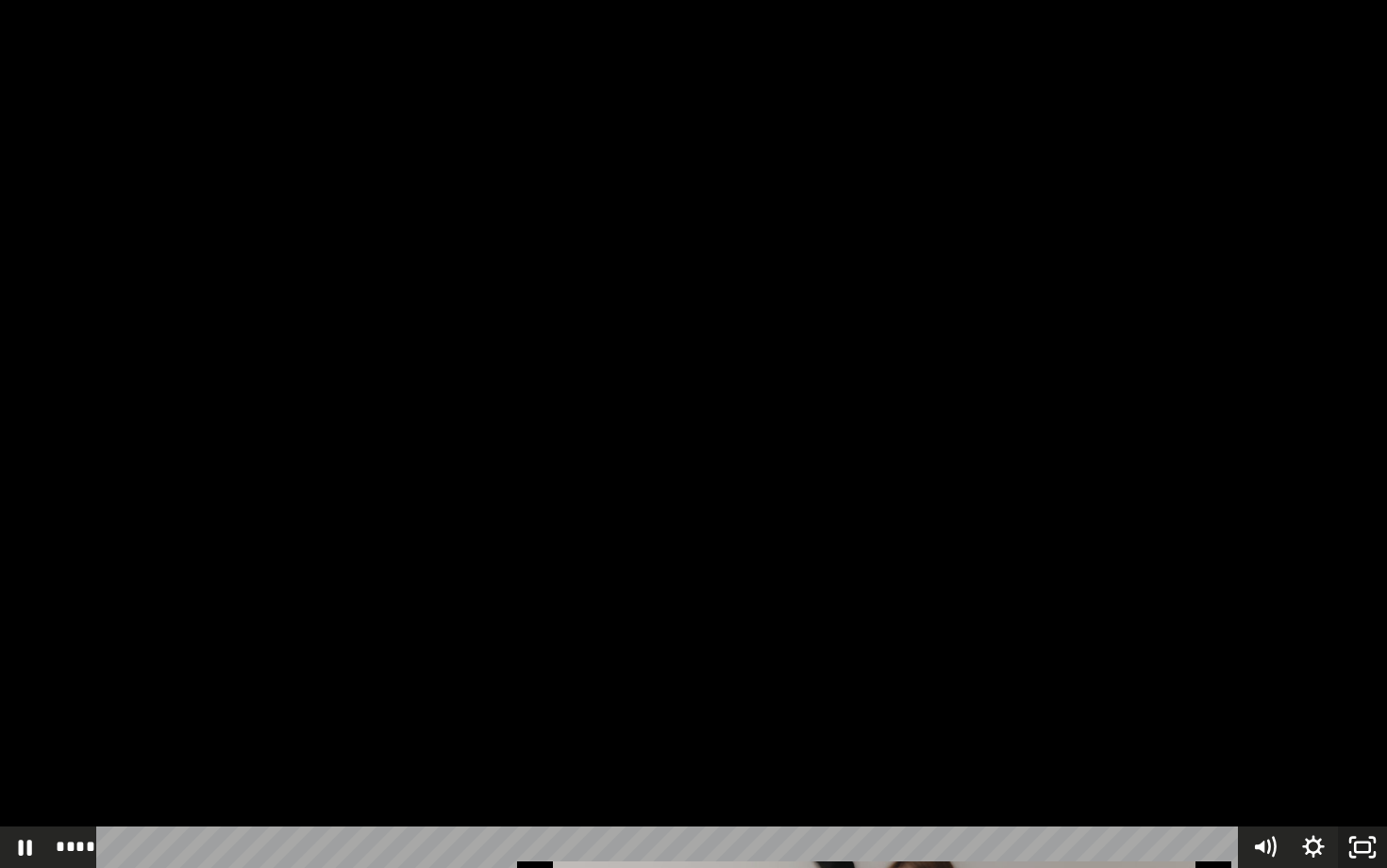 click 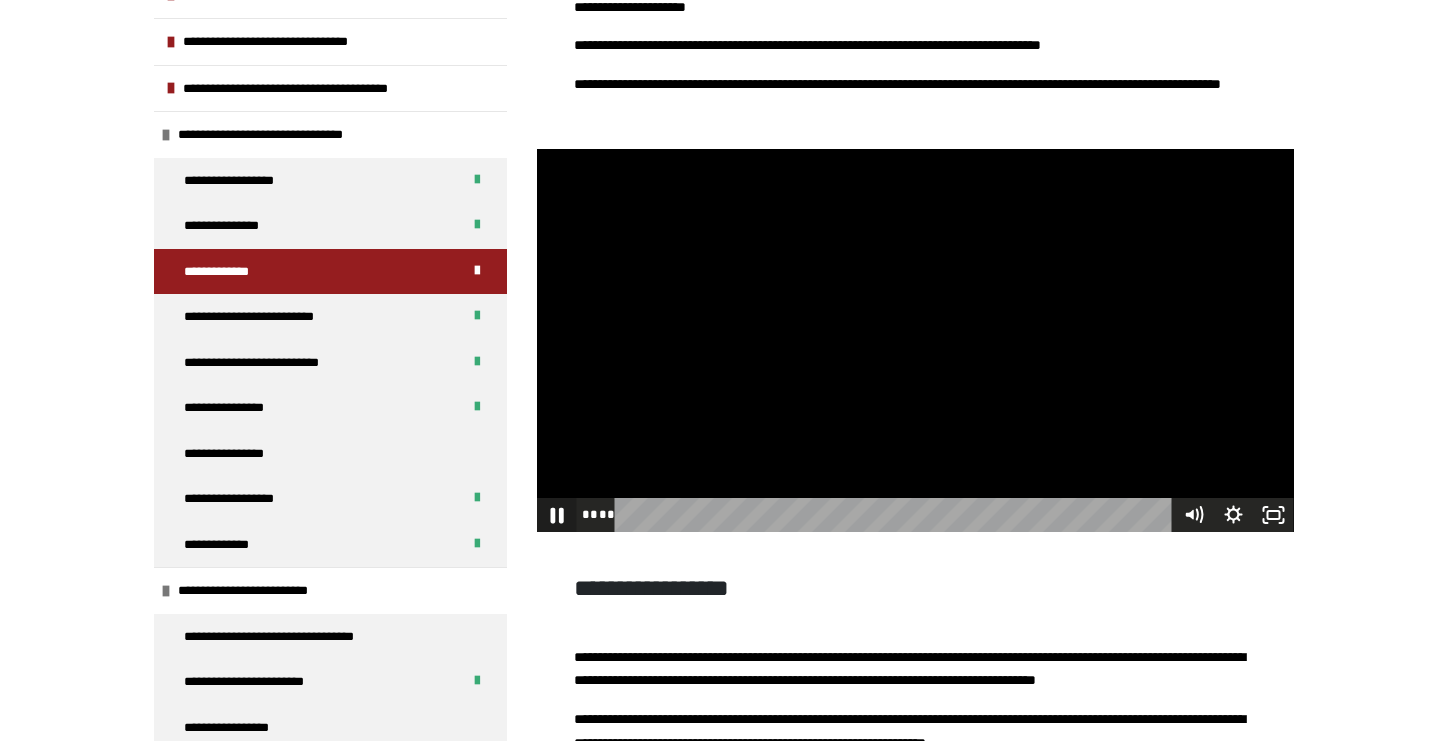 click 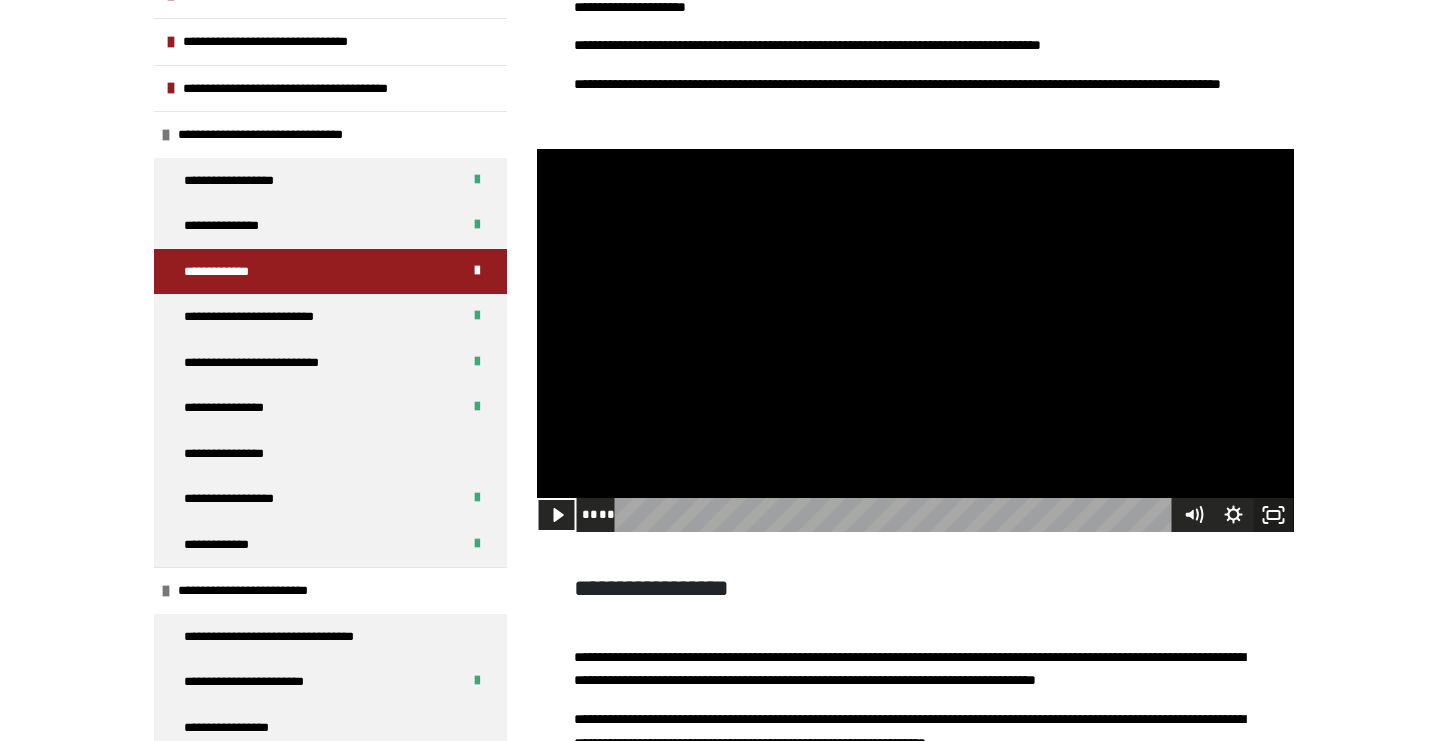 click 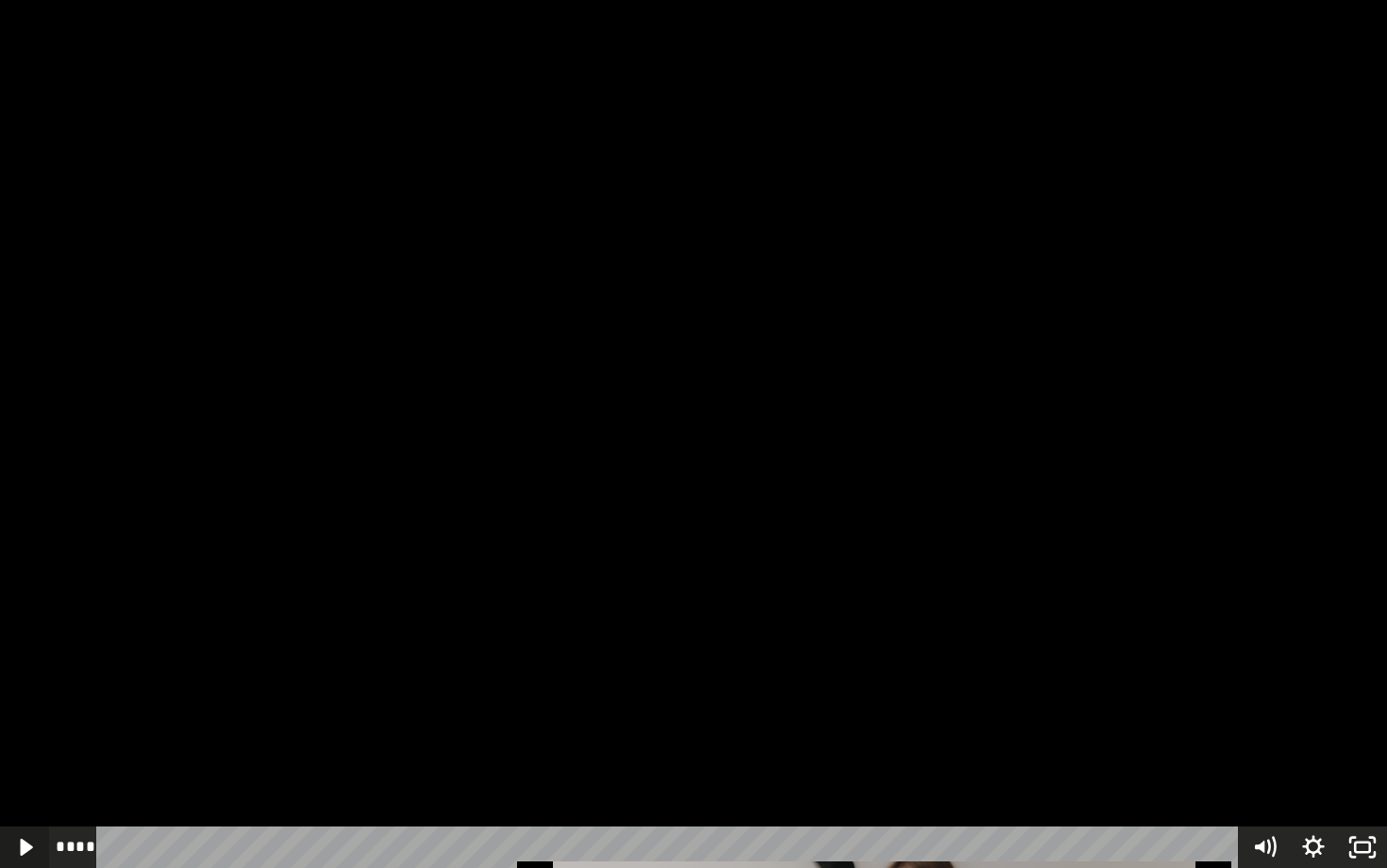 click 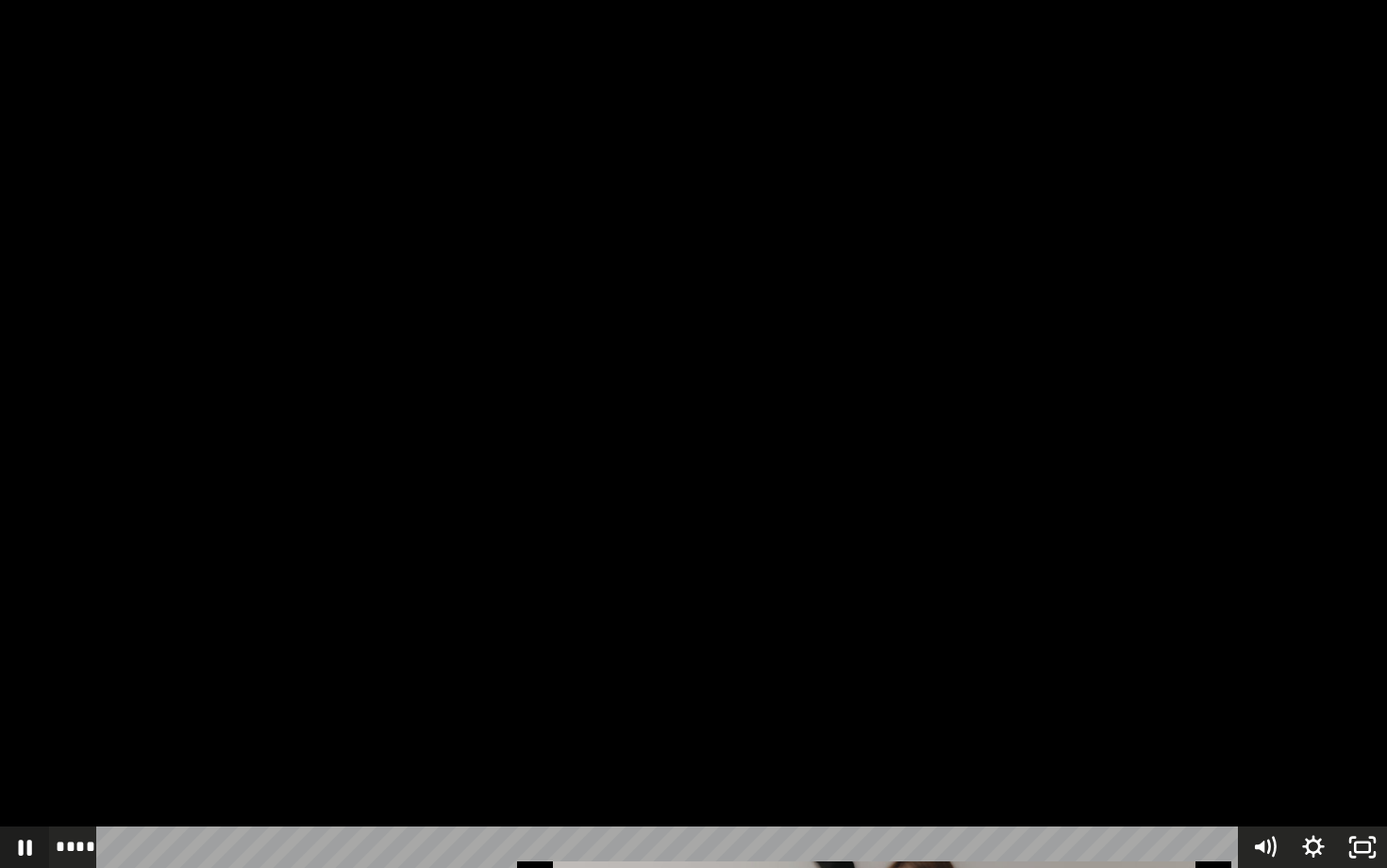 click 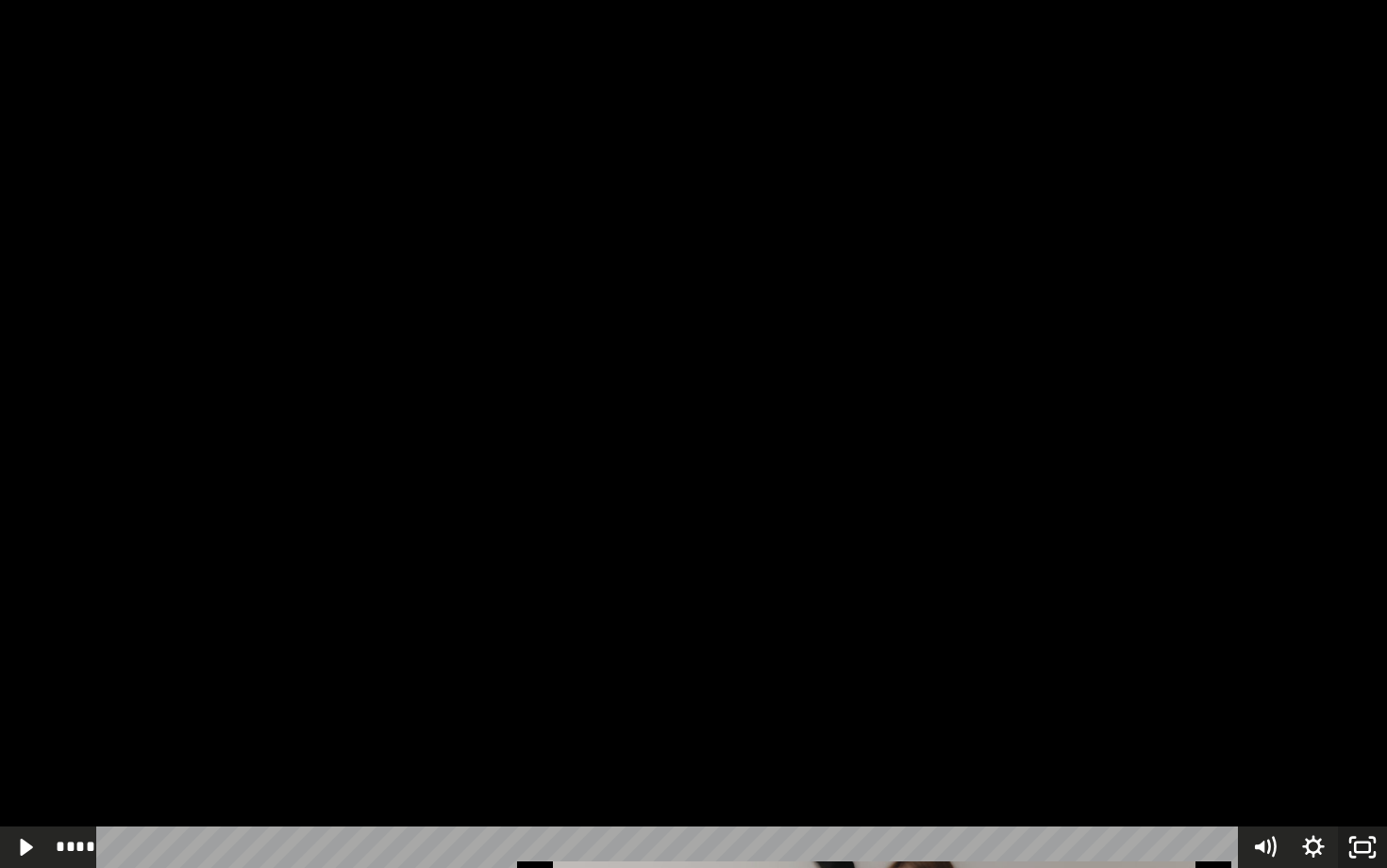 click 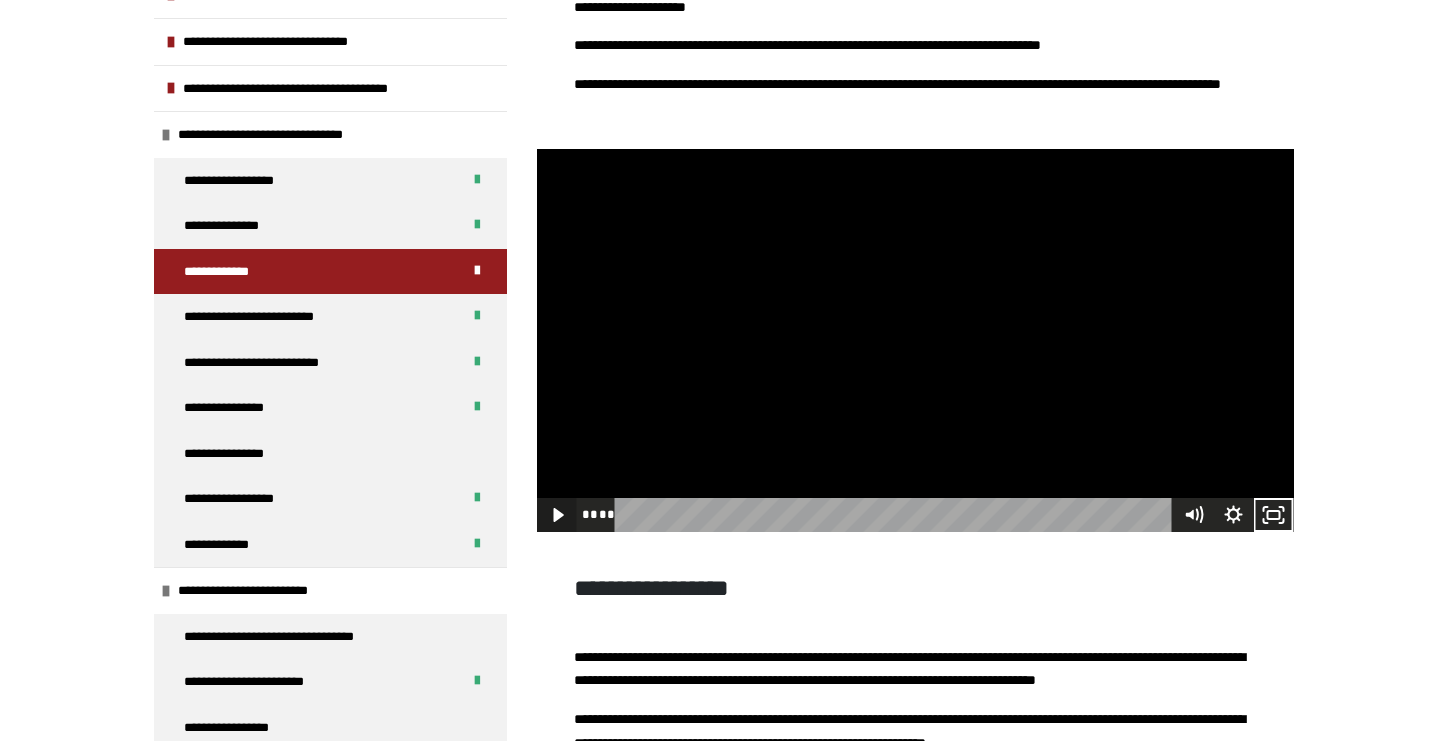 click 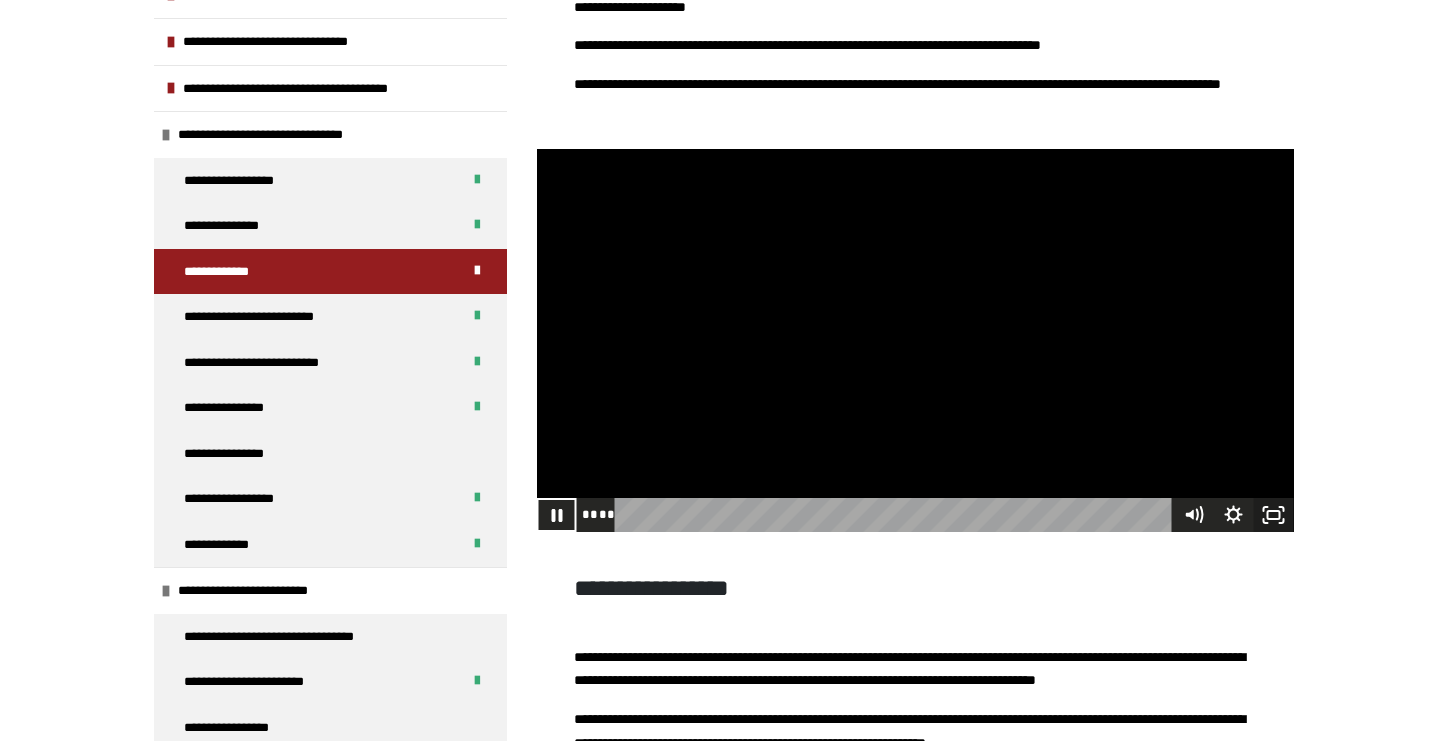 click 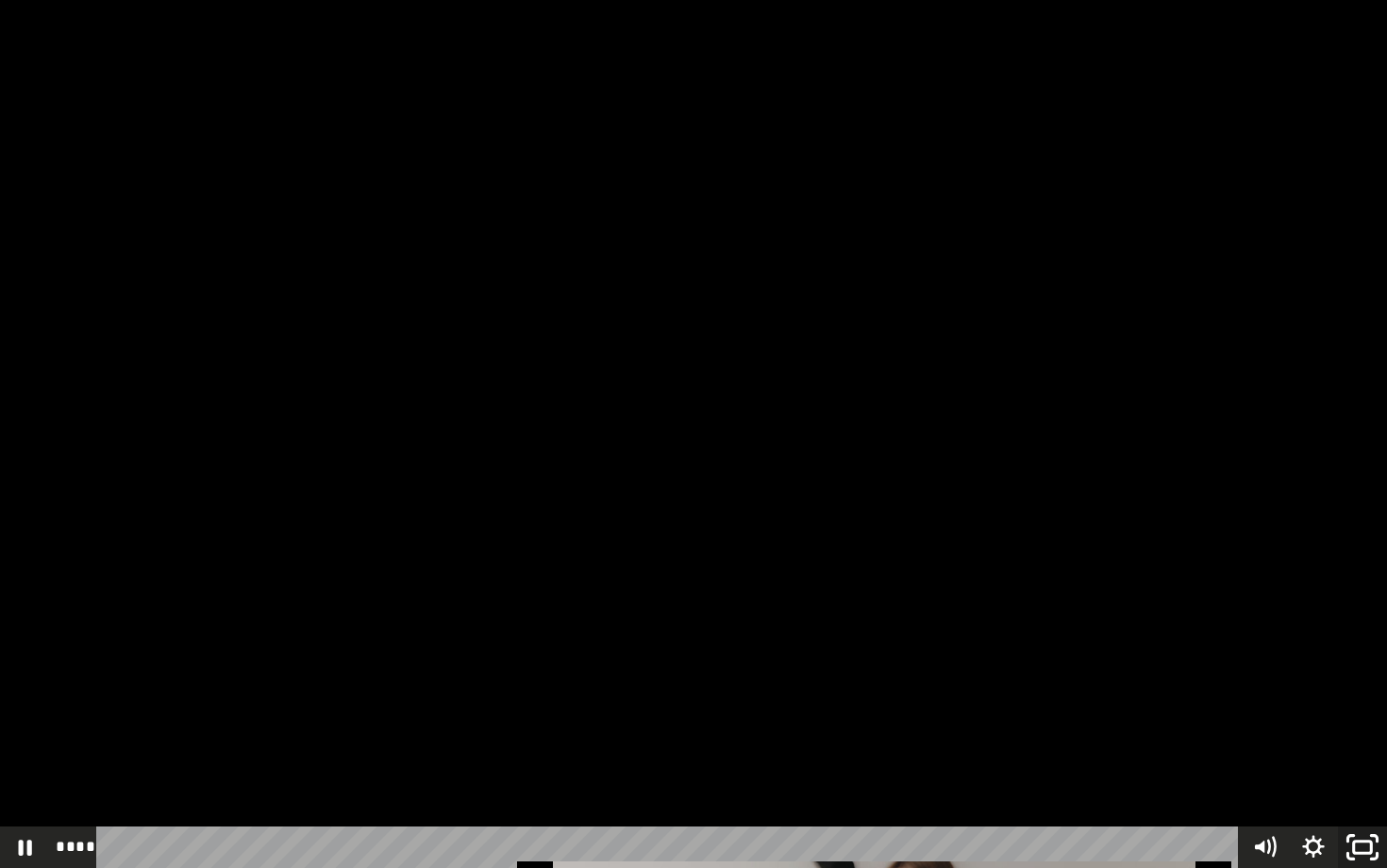 click 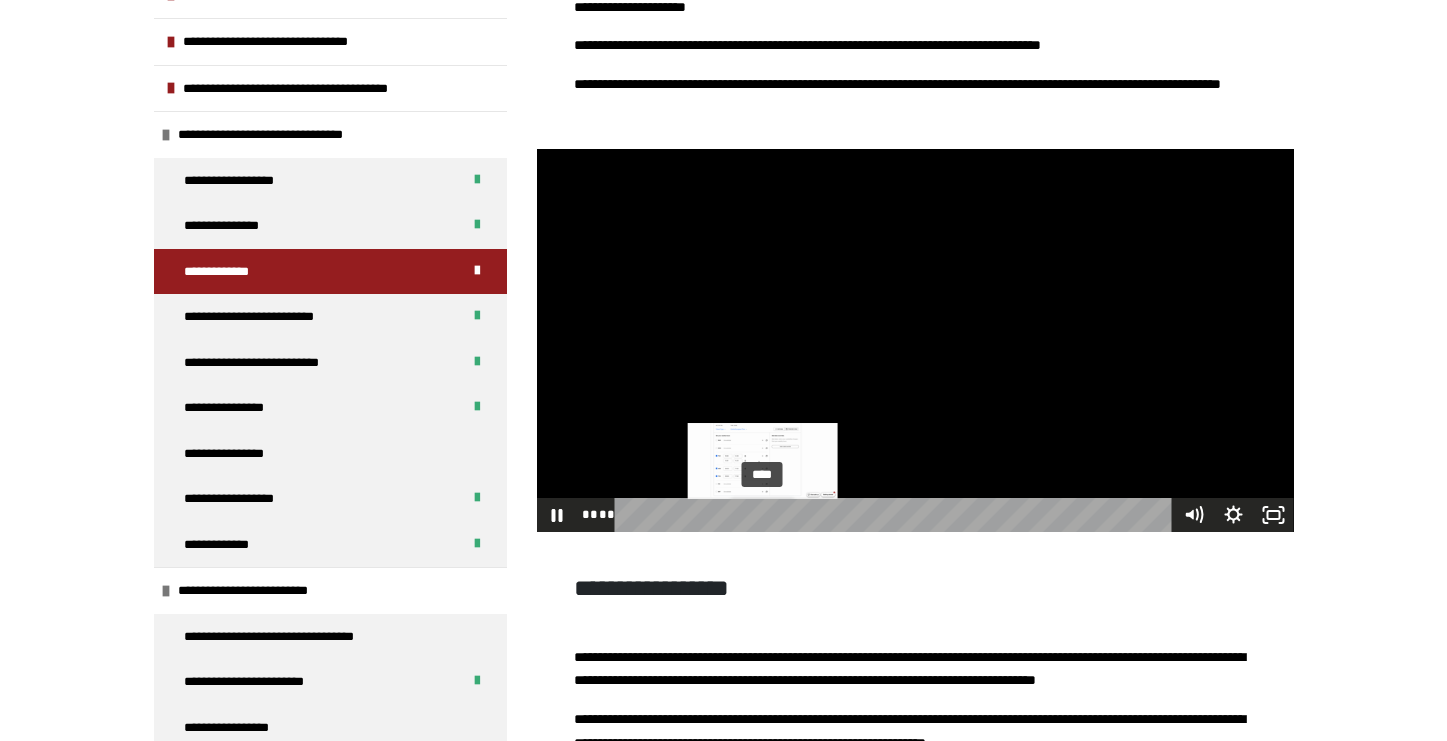 click on "****" at bounding box center [896, 515] 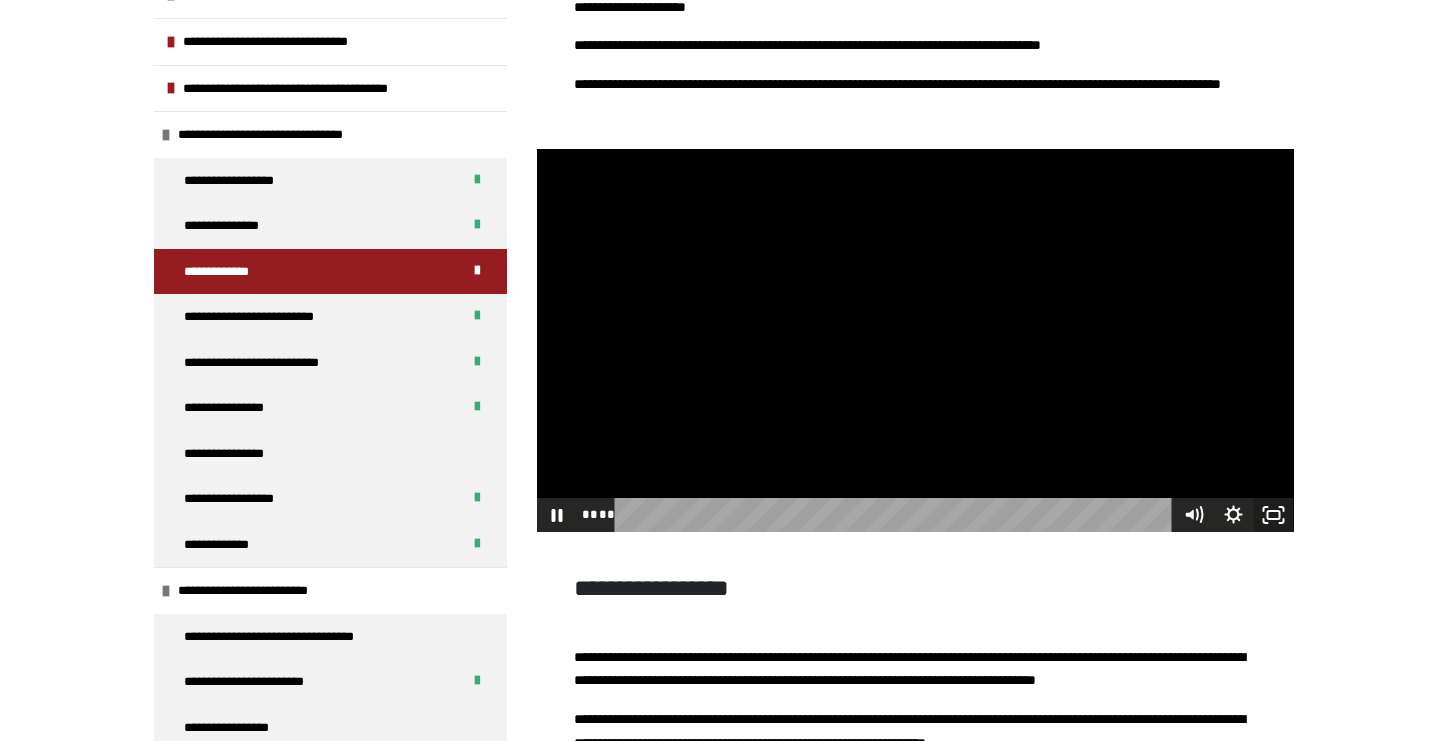 click 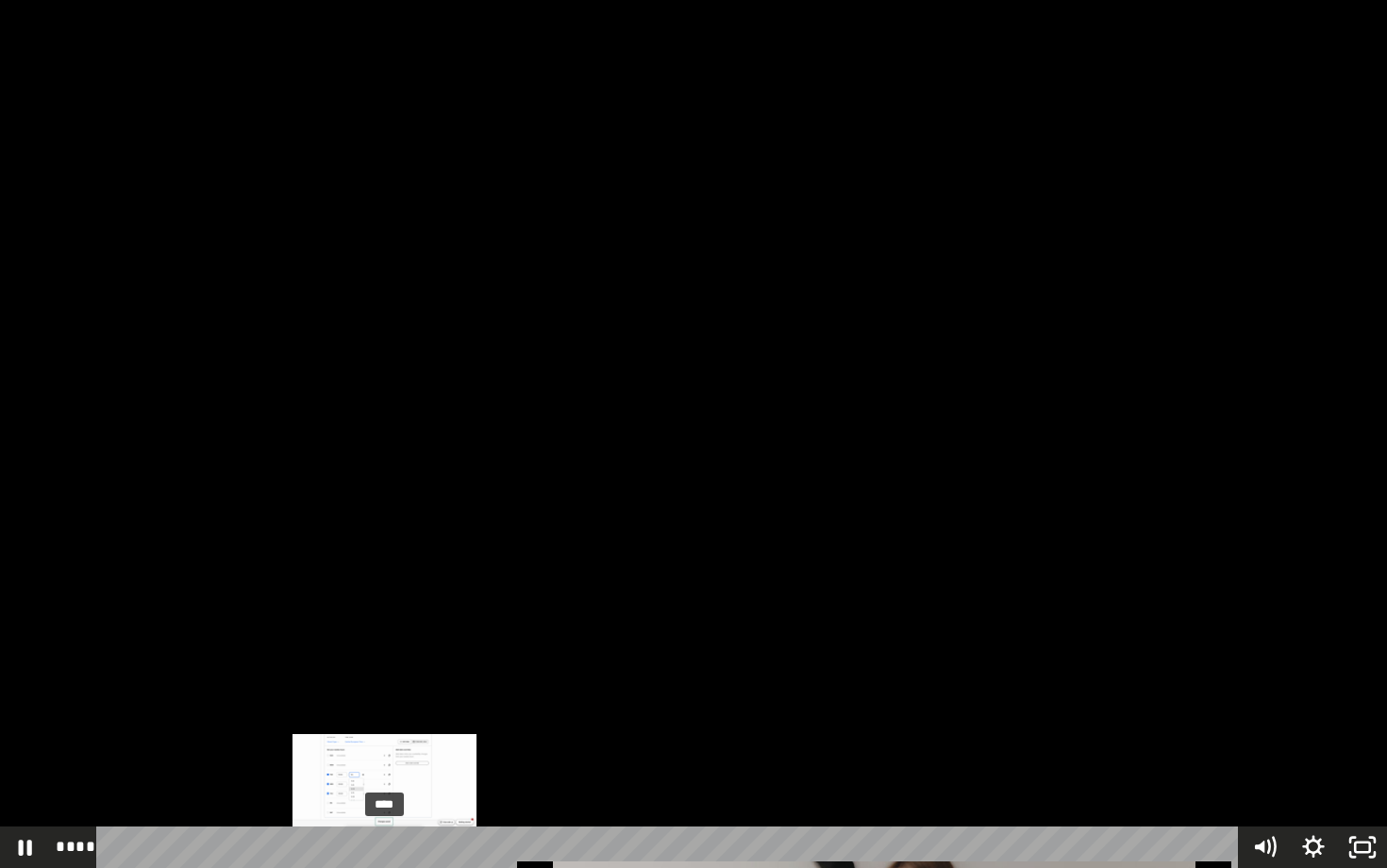 click on "****" at bounding box center (671, 847) 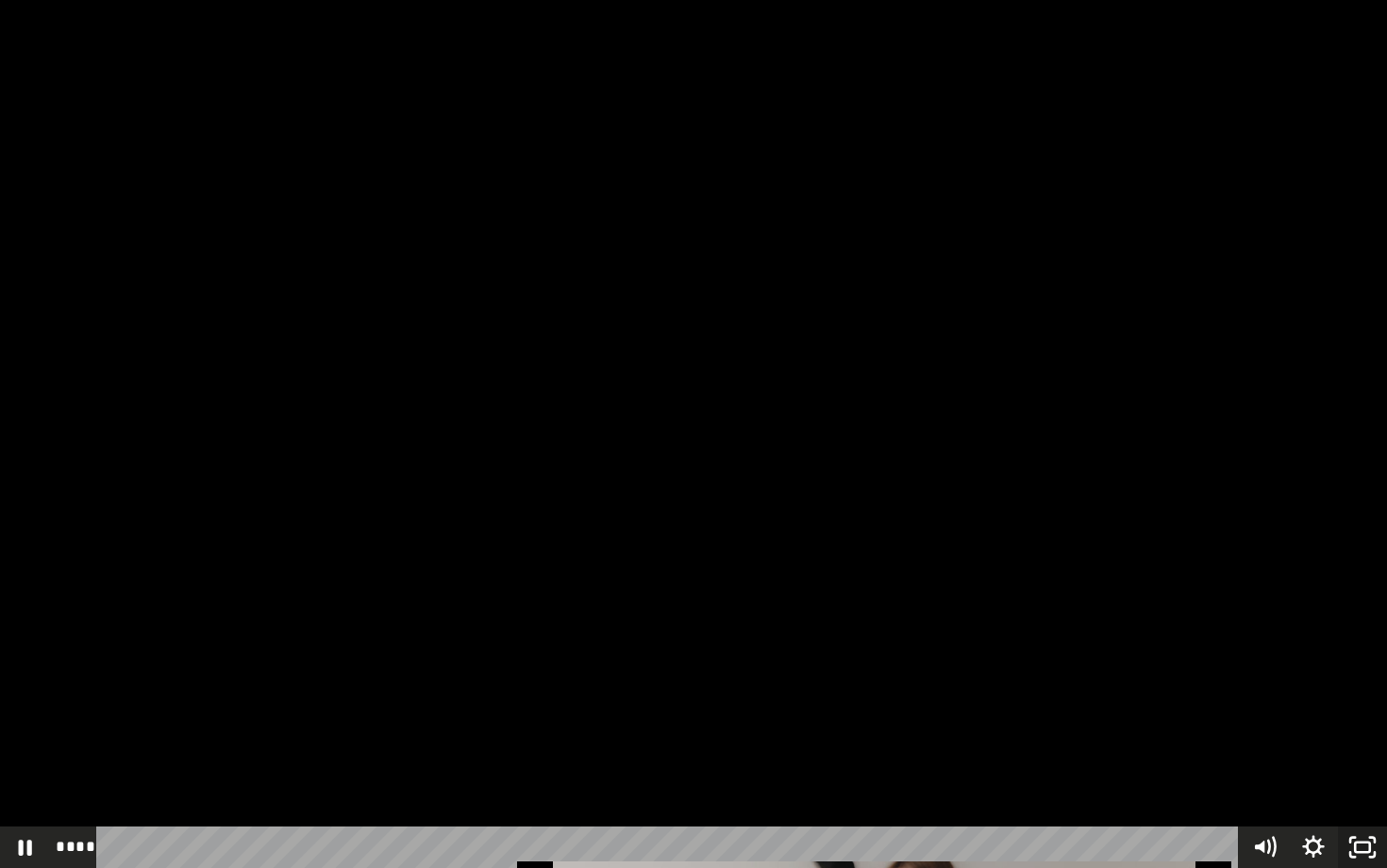 click 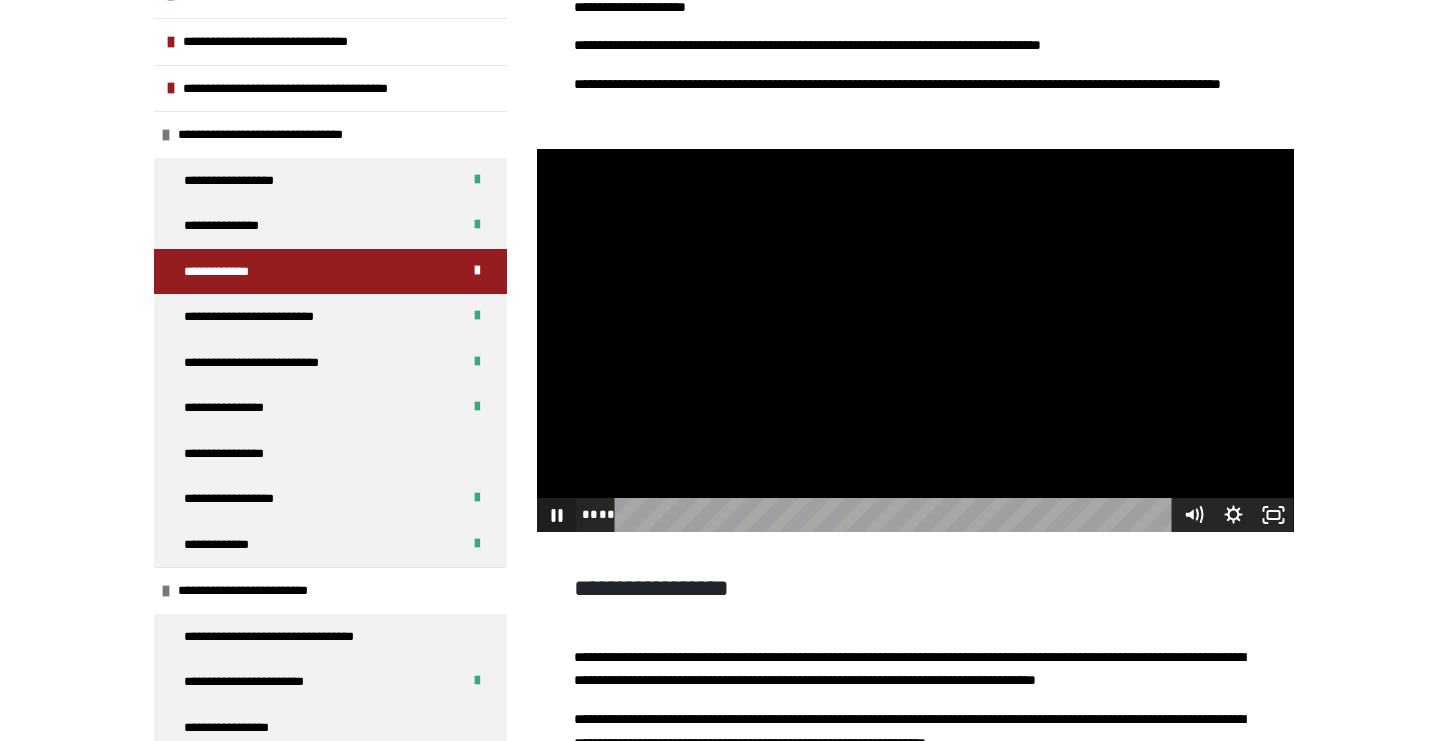 click 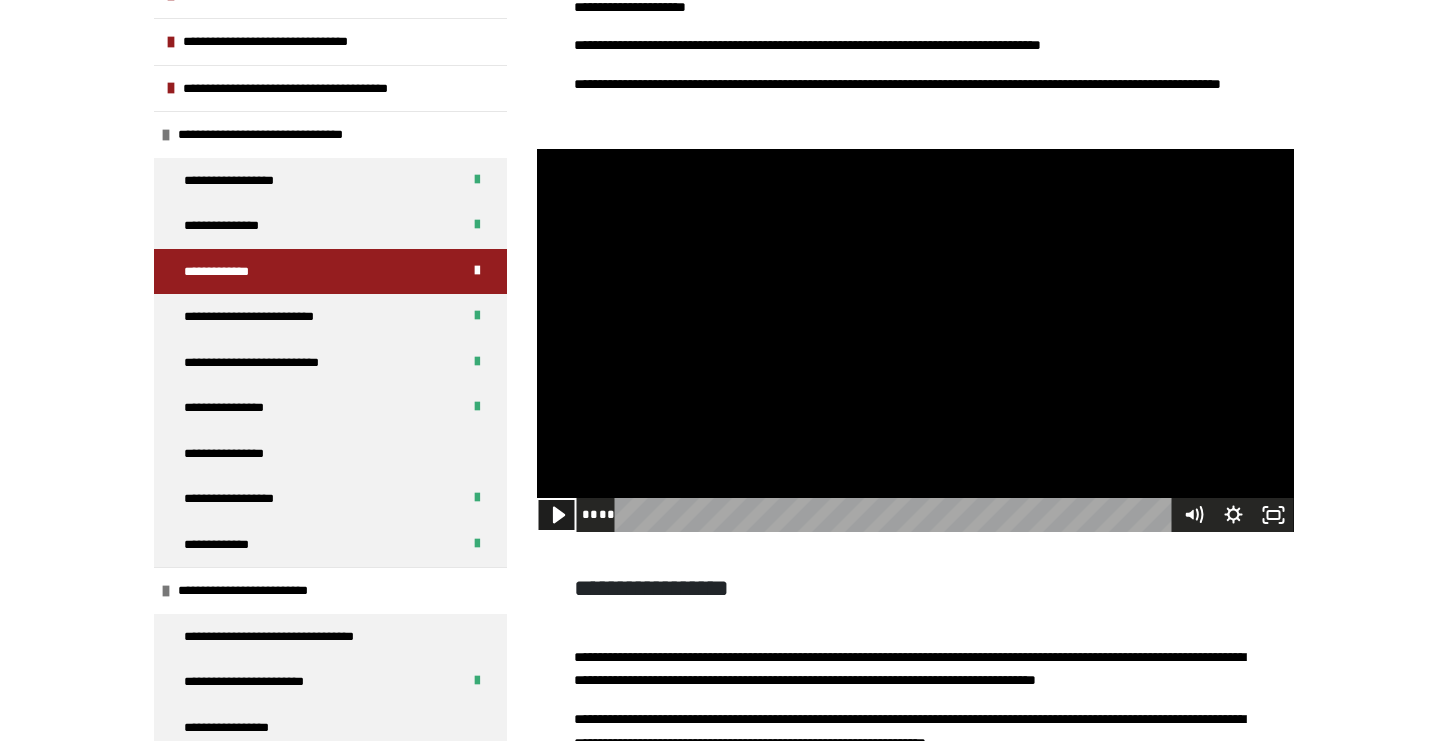 click 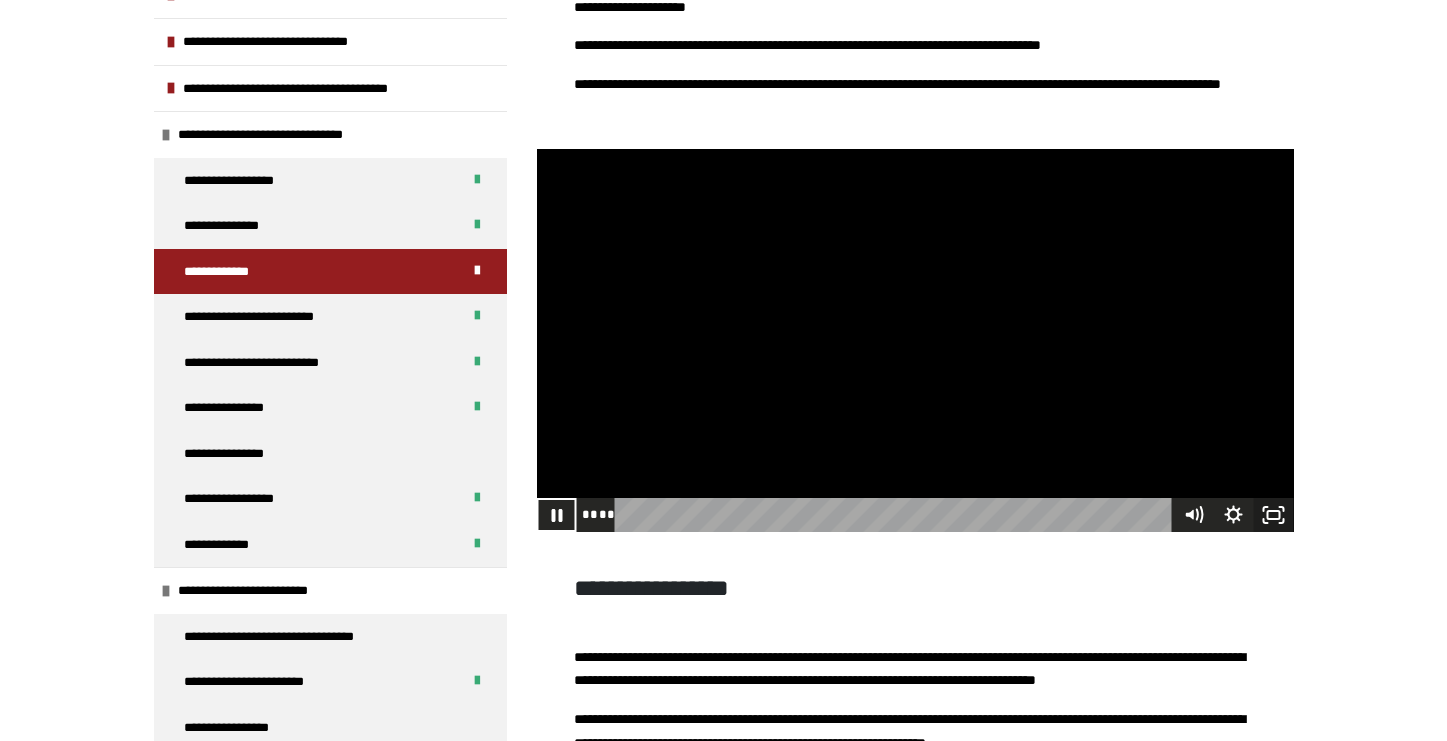 click 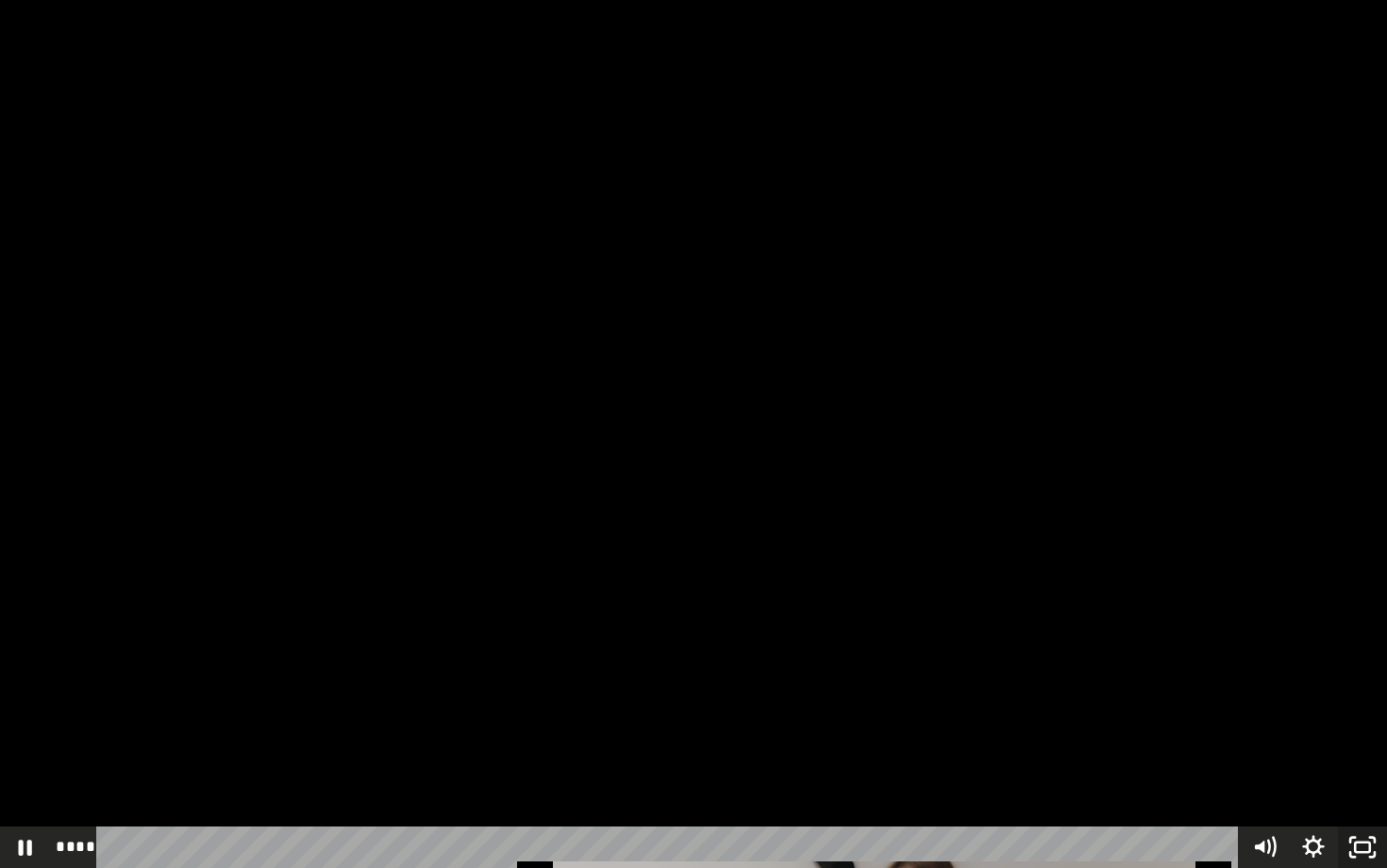 click 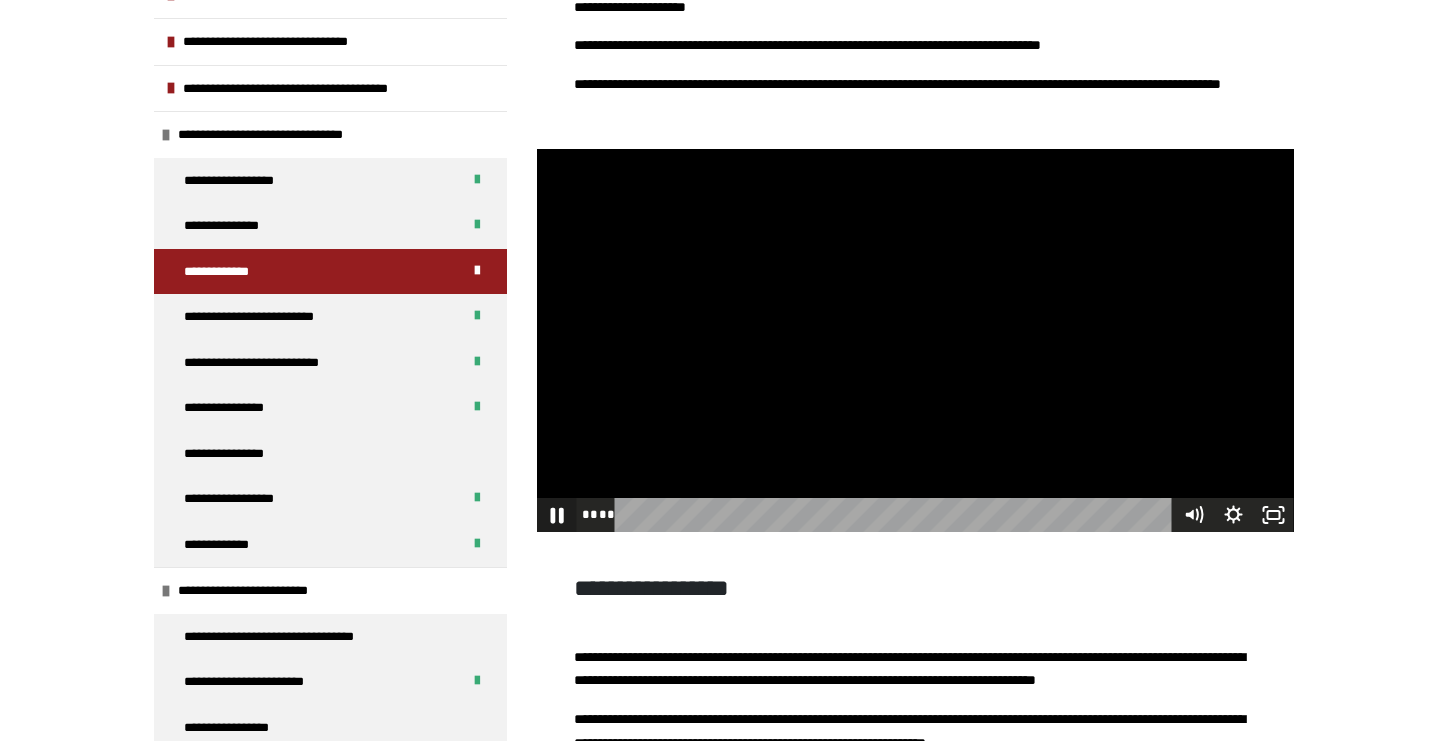 click 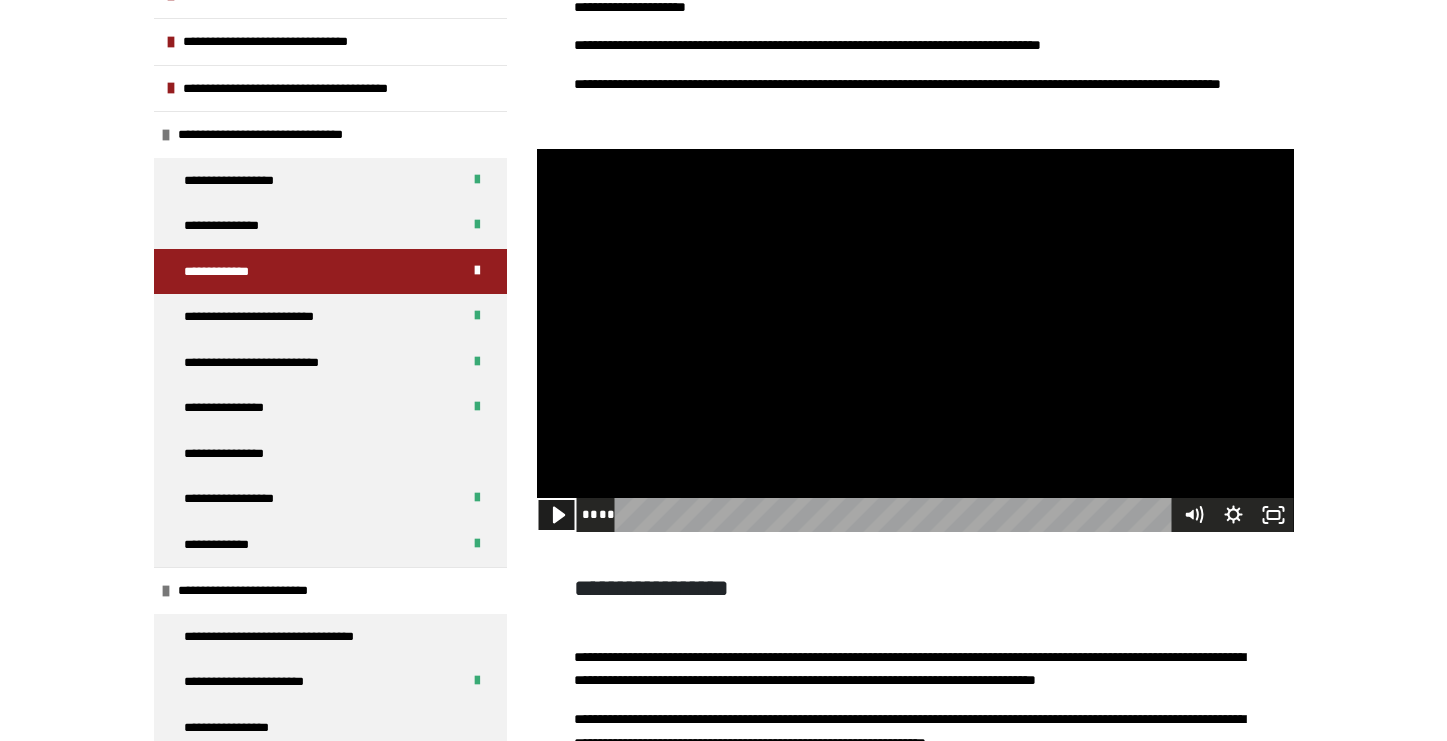 click 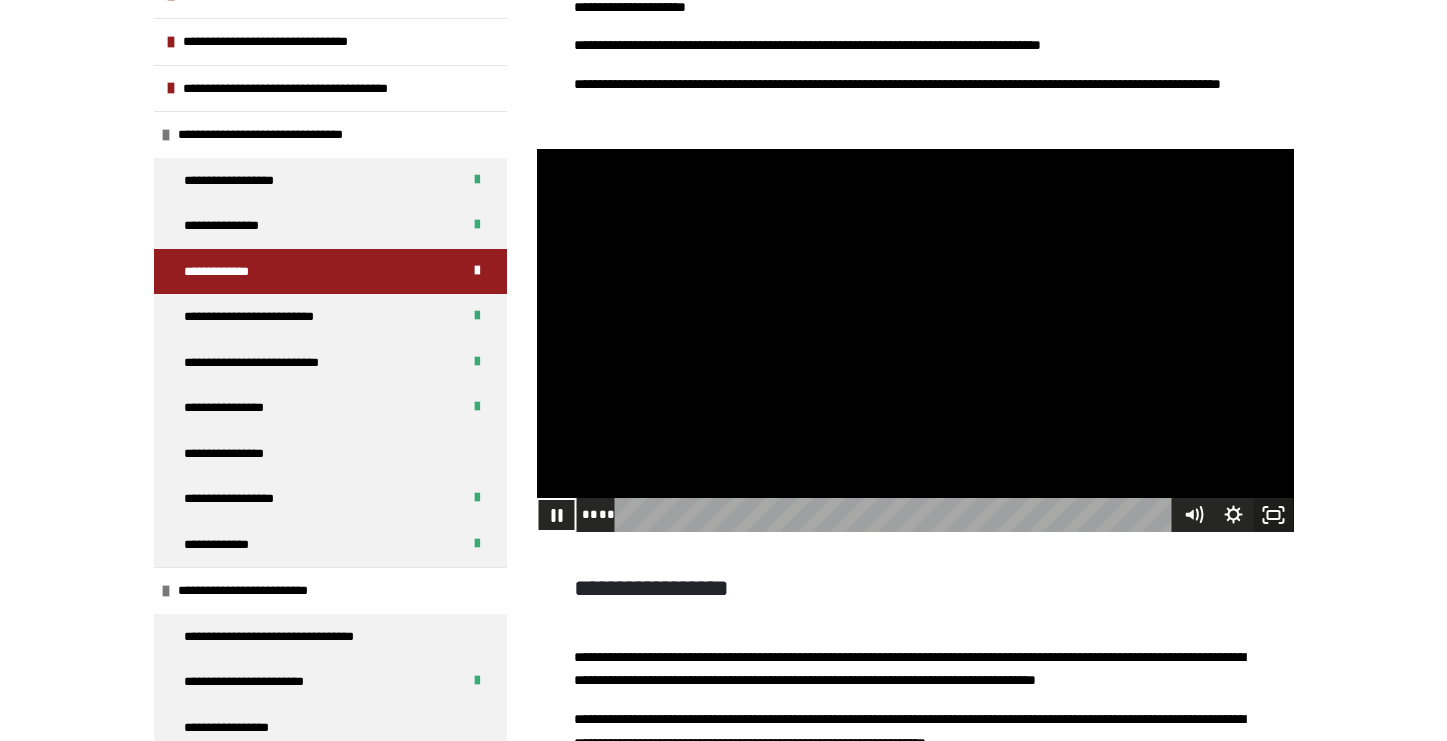 click 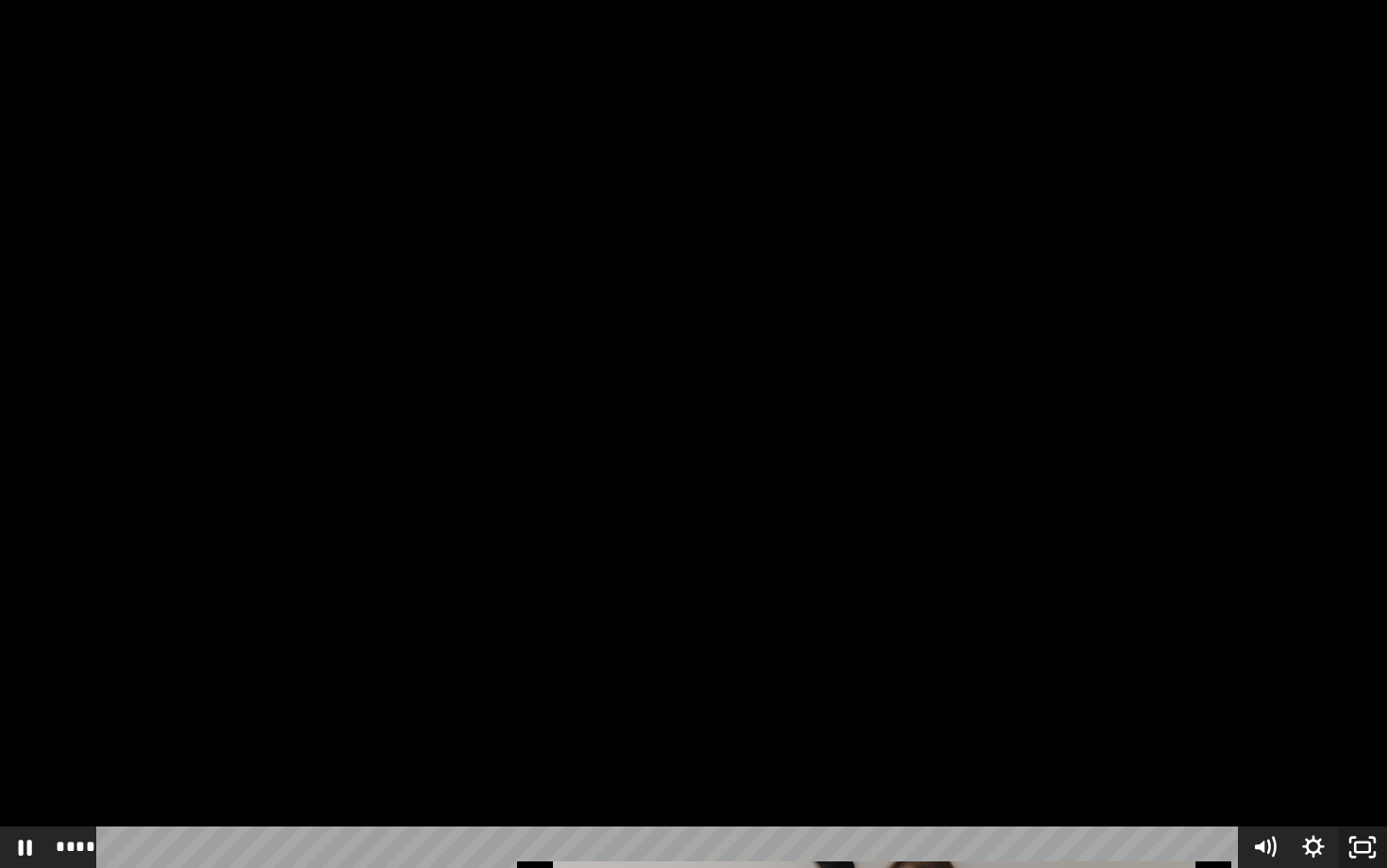 click 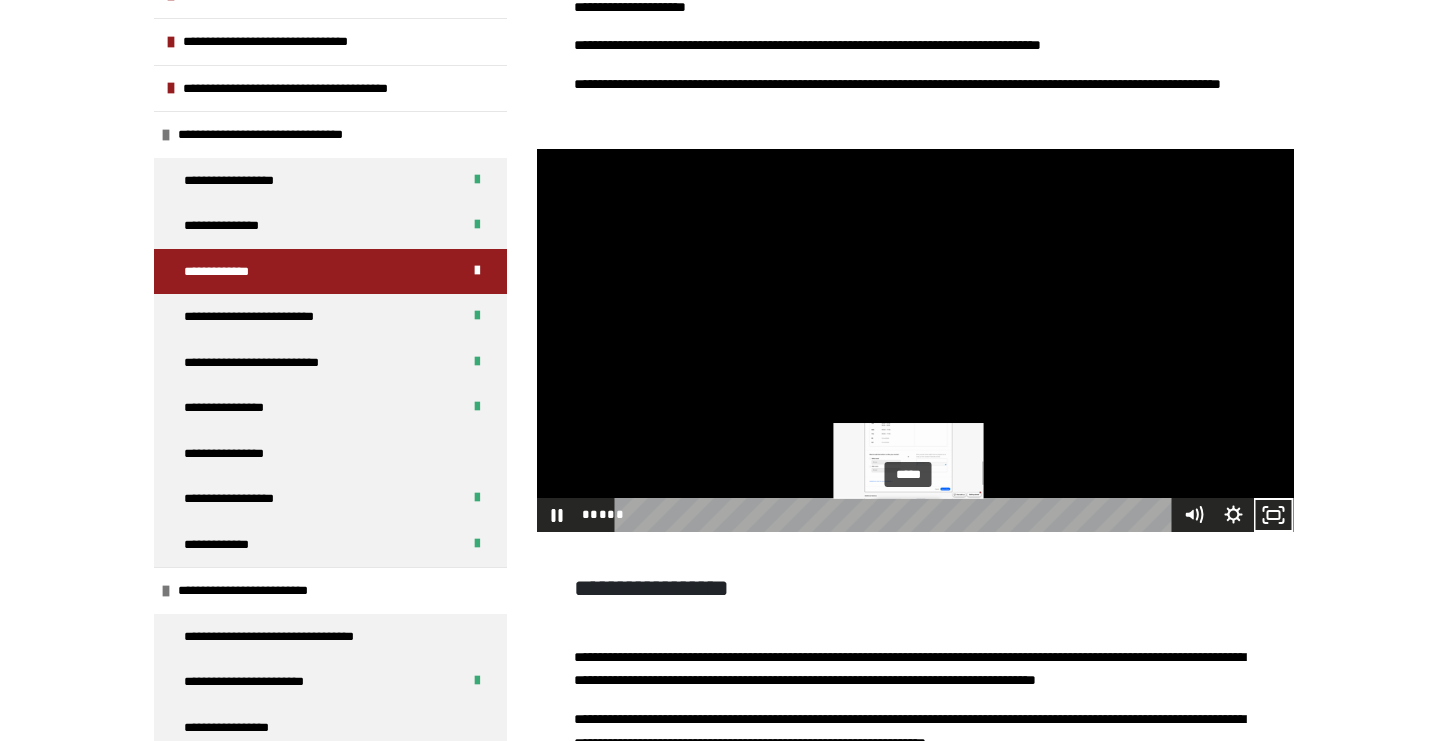 click on "*****" at bounding box center [896, 515] 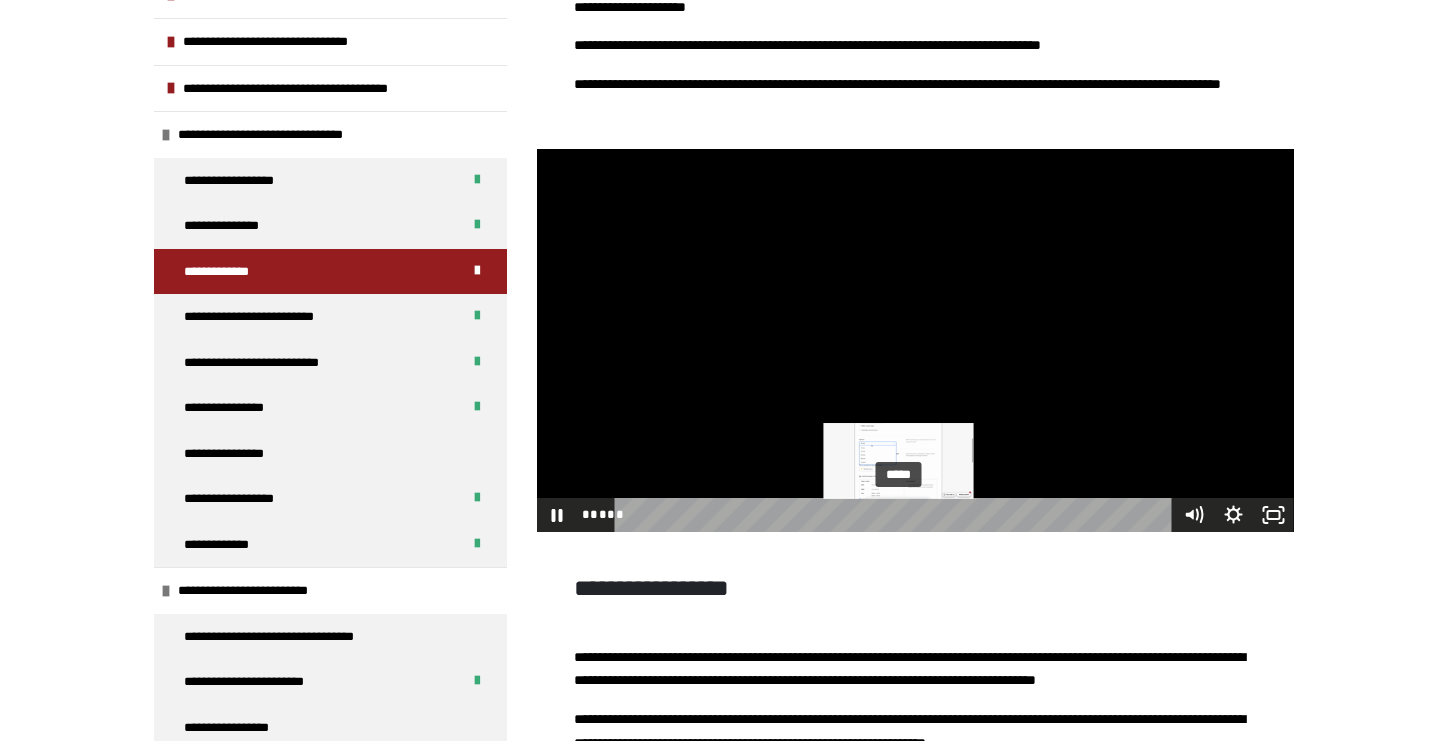 click on "*****" at bounding box center [896, 515] 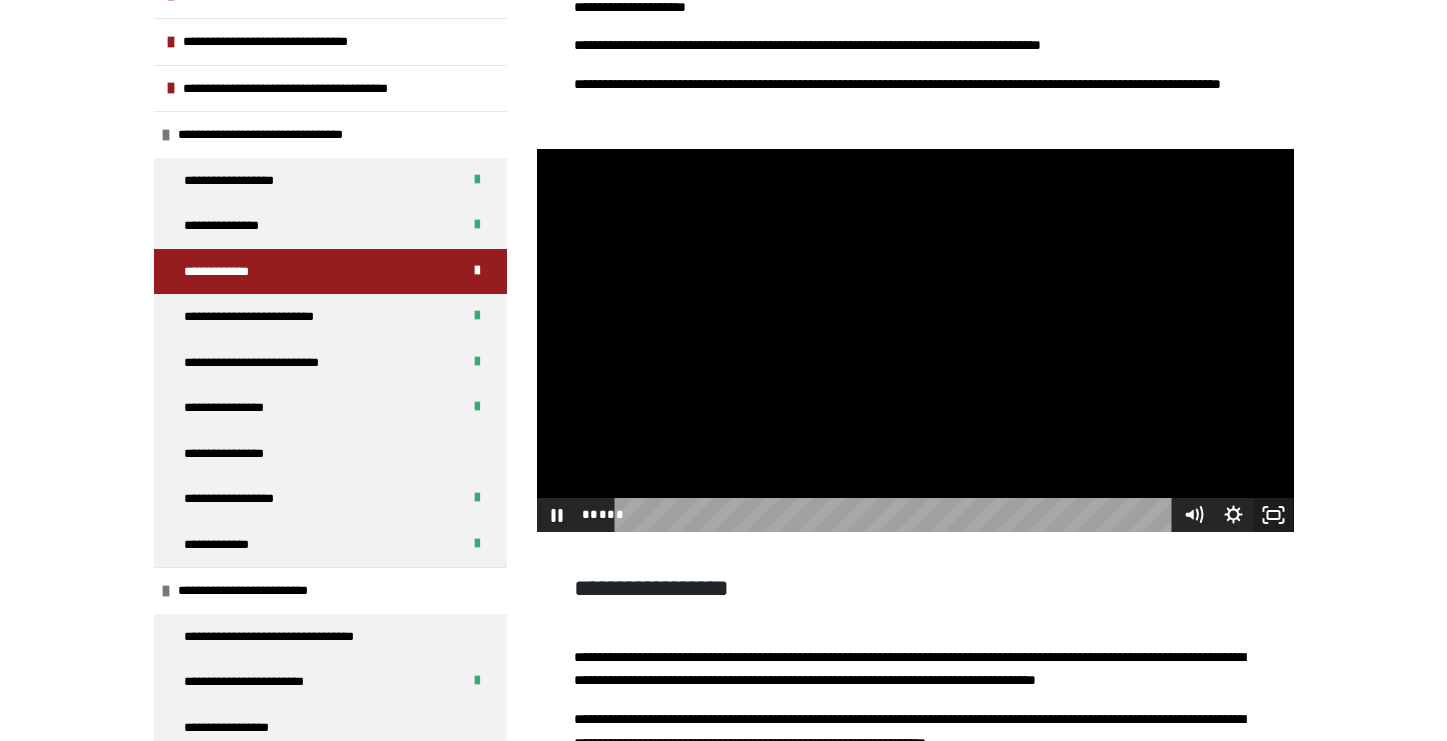 click 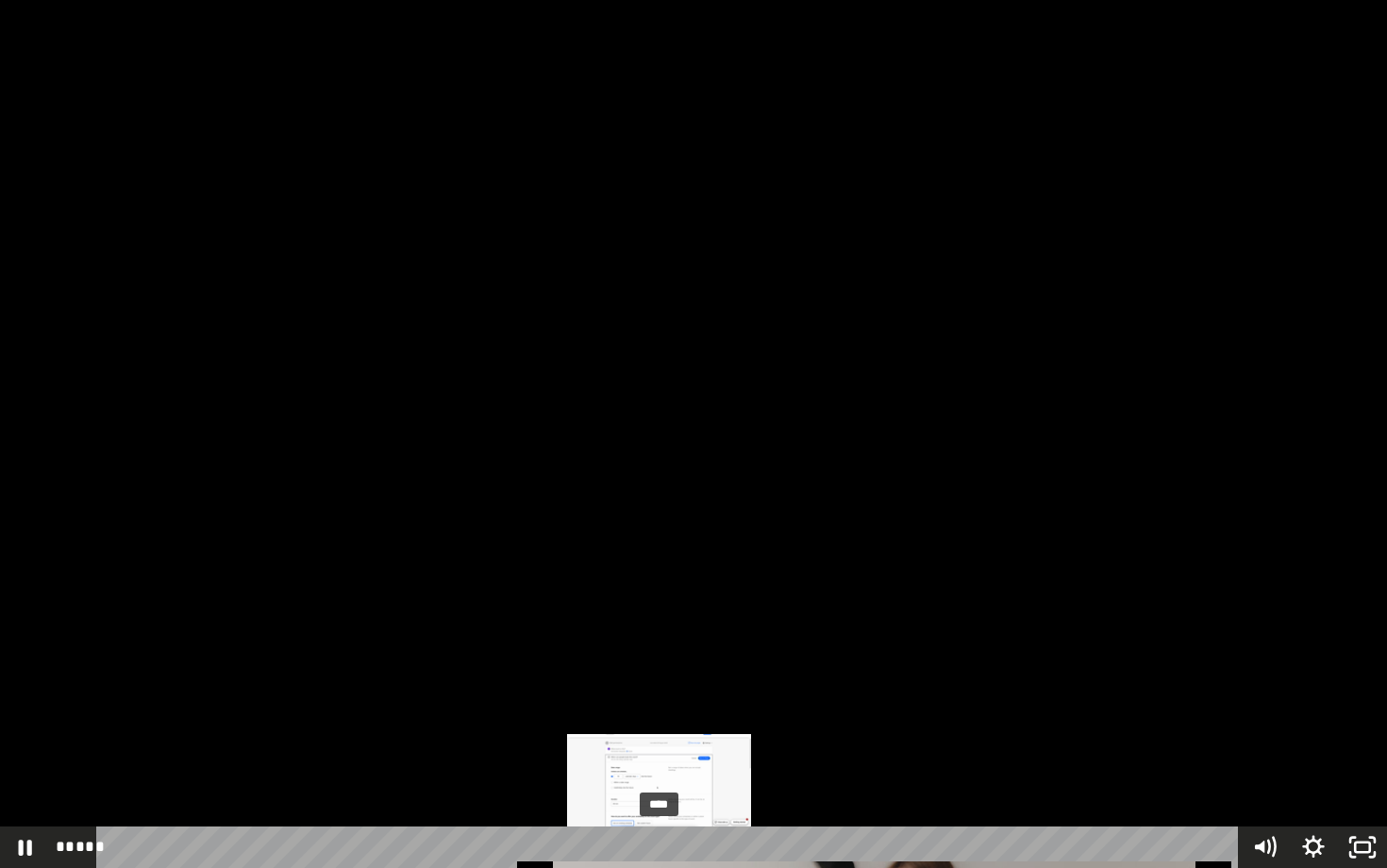 click on "****" at bounding box center [671, 847] 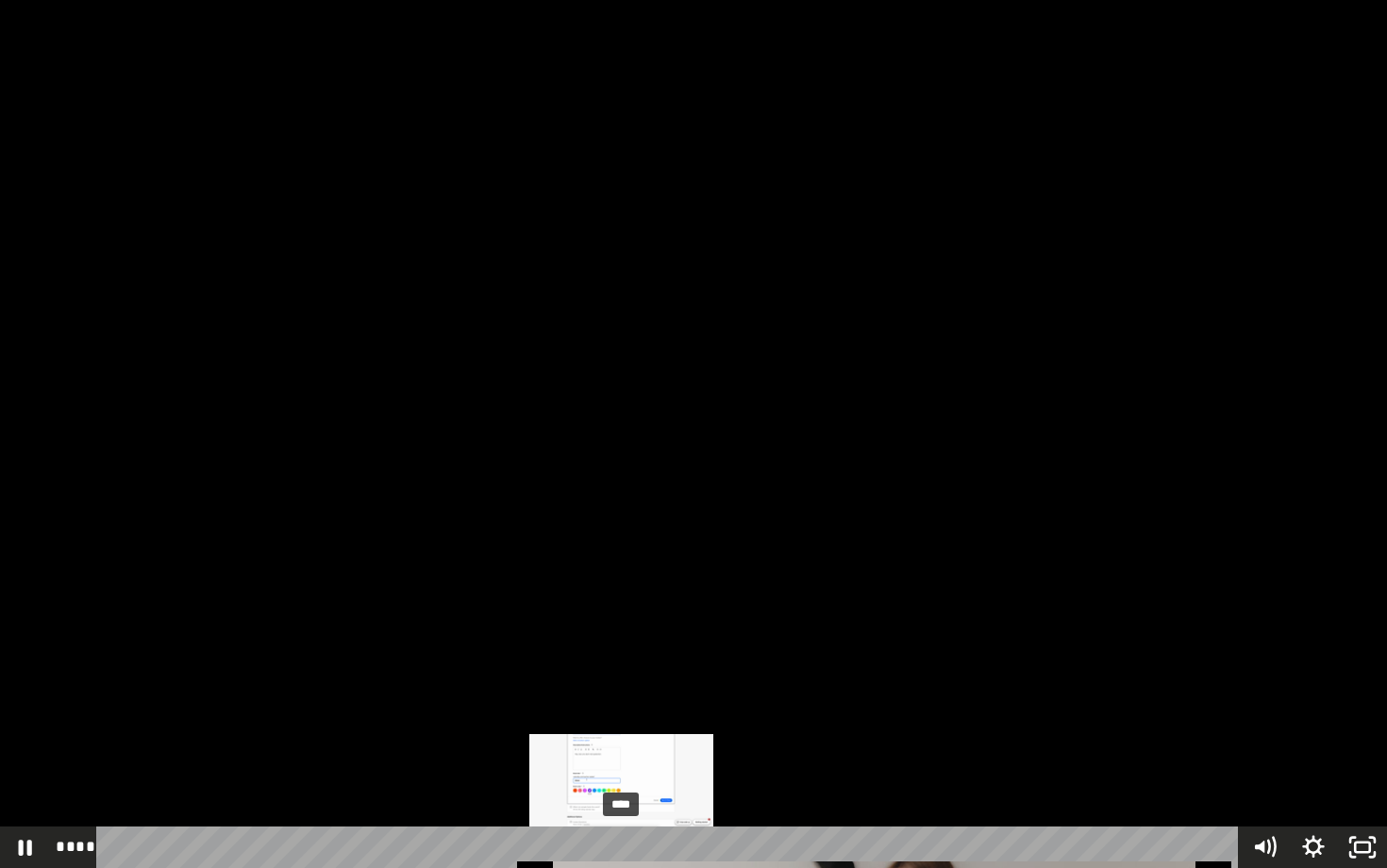 click on "****" at bounding box center (671, 847) 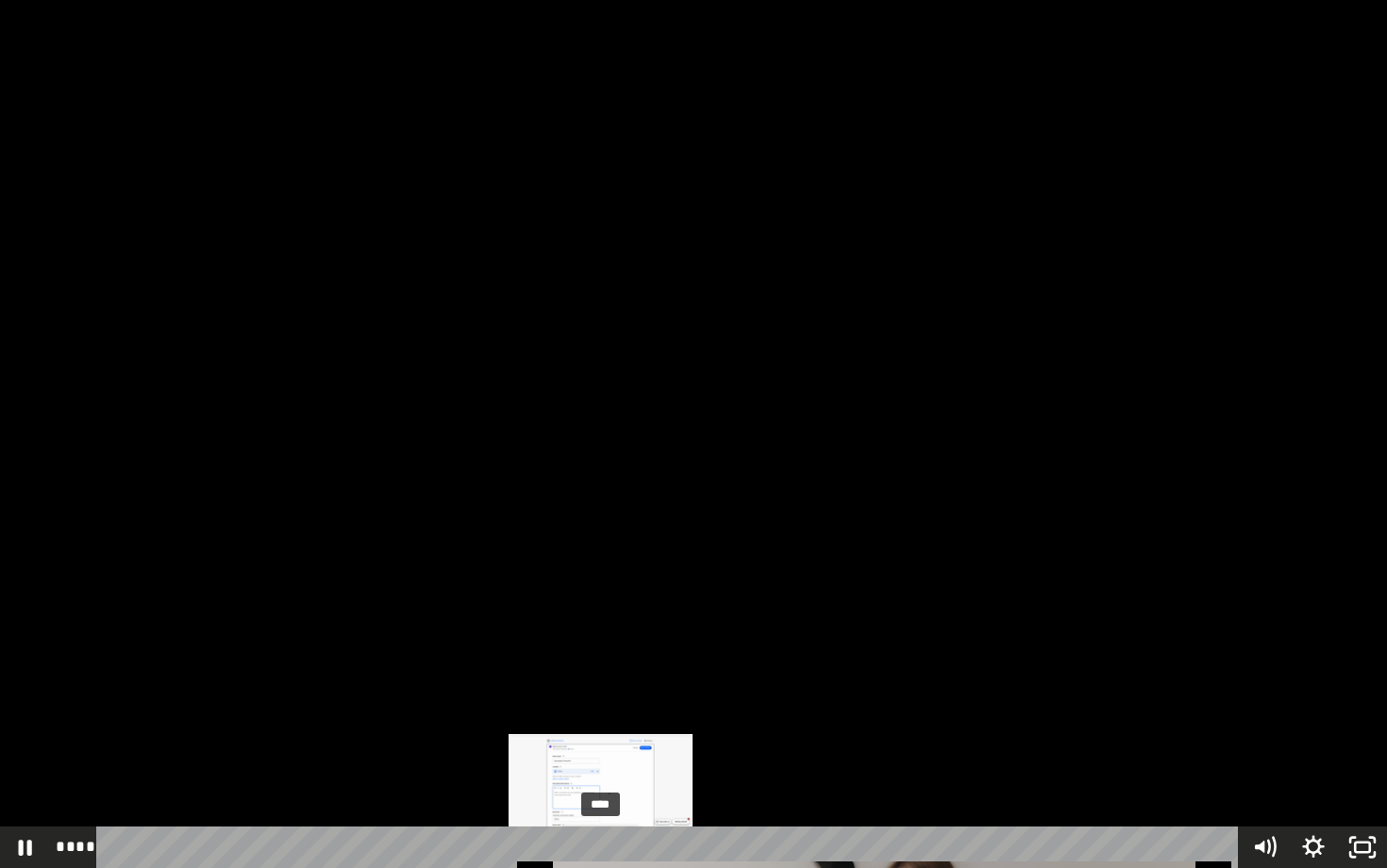 click on "****" at bounding box center [671, 847] 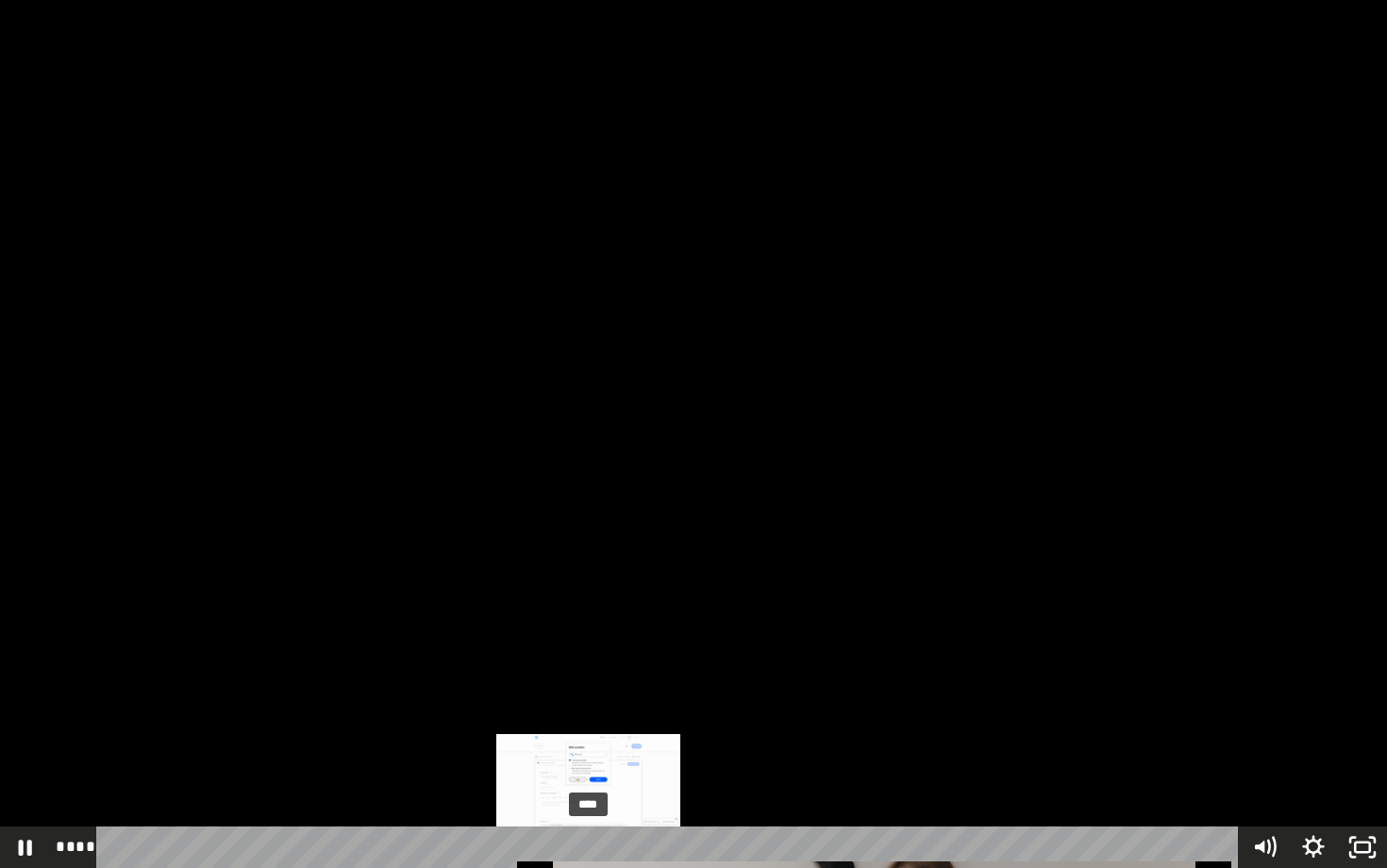 click on "****" at bounding box center [671, 847] 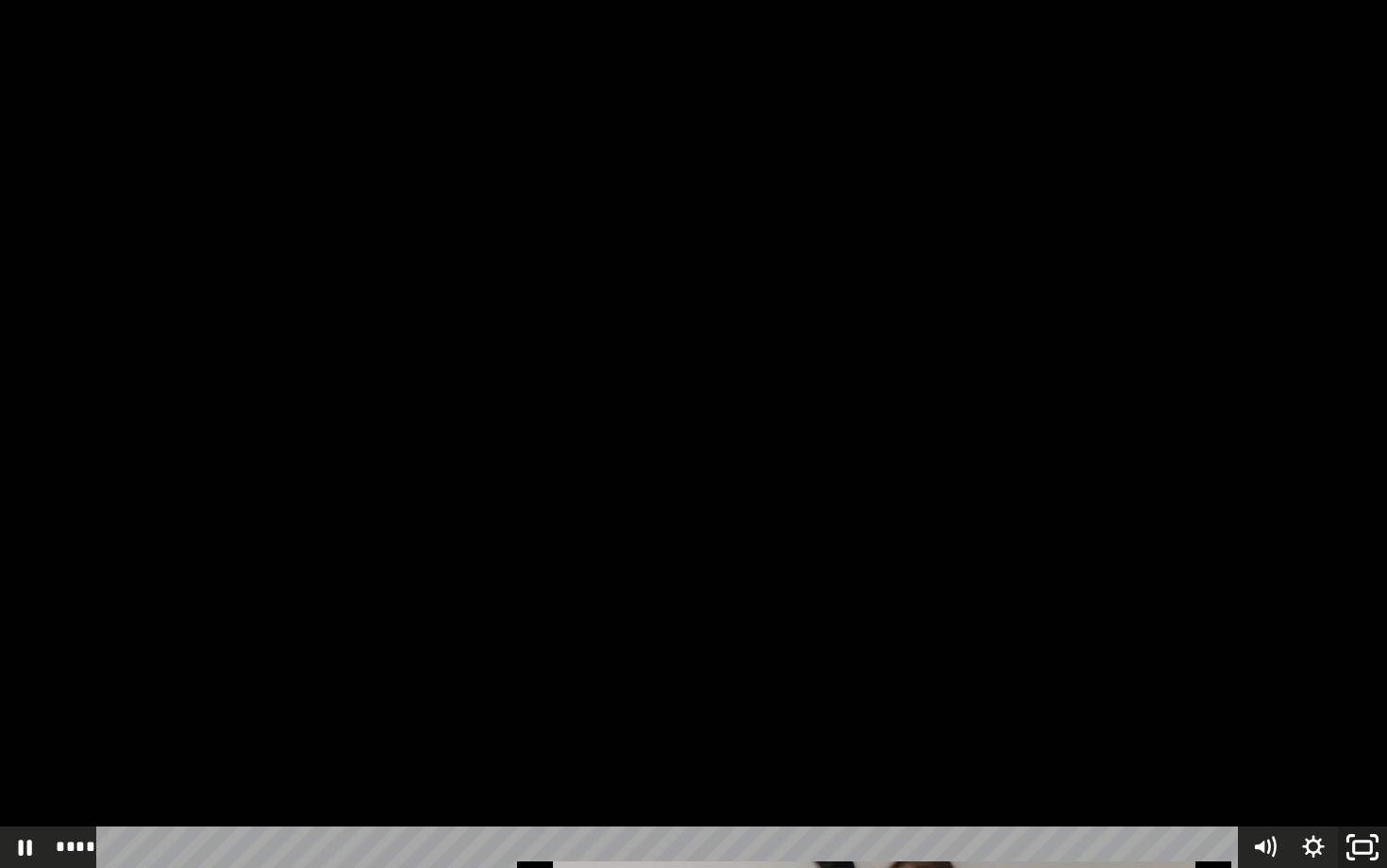 click 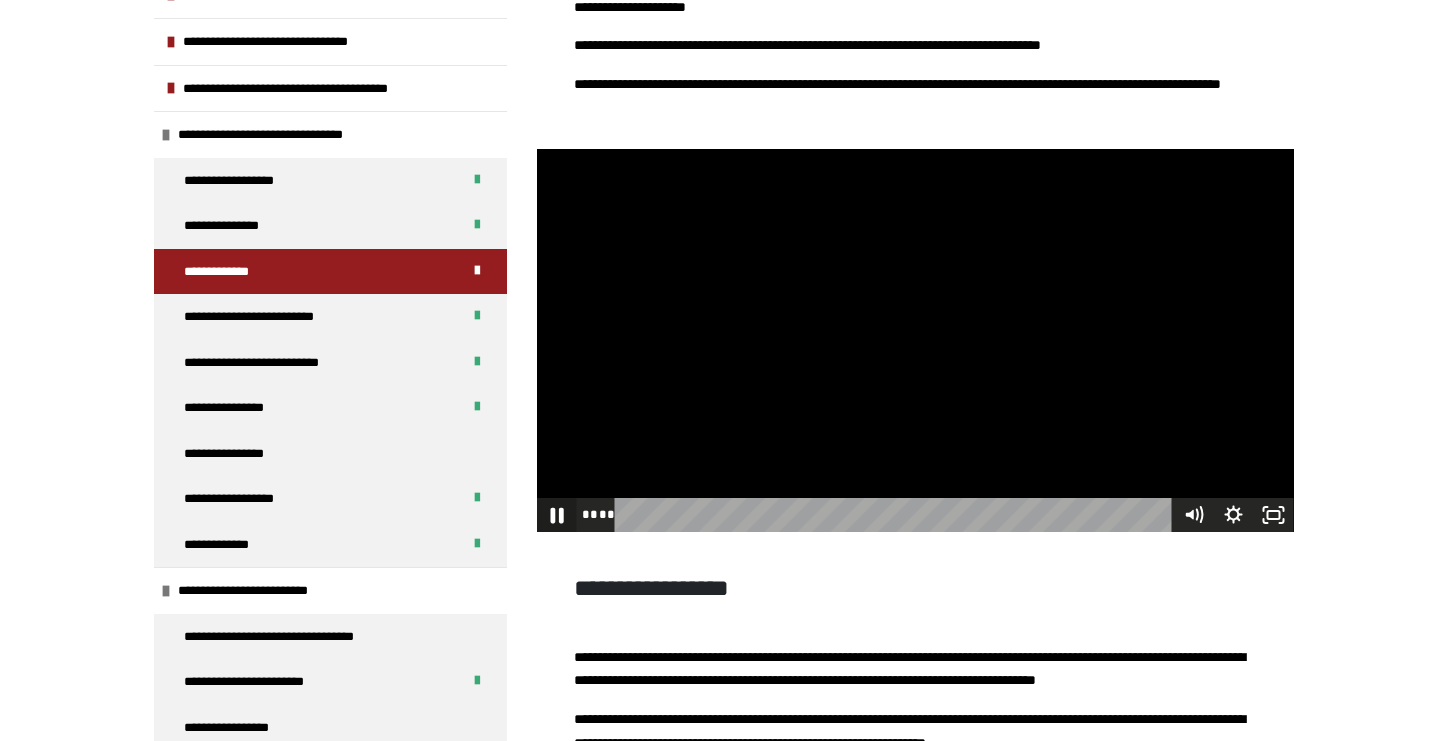 click 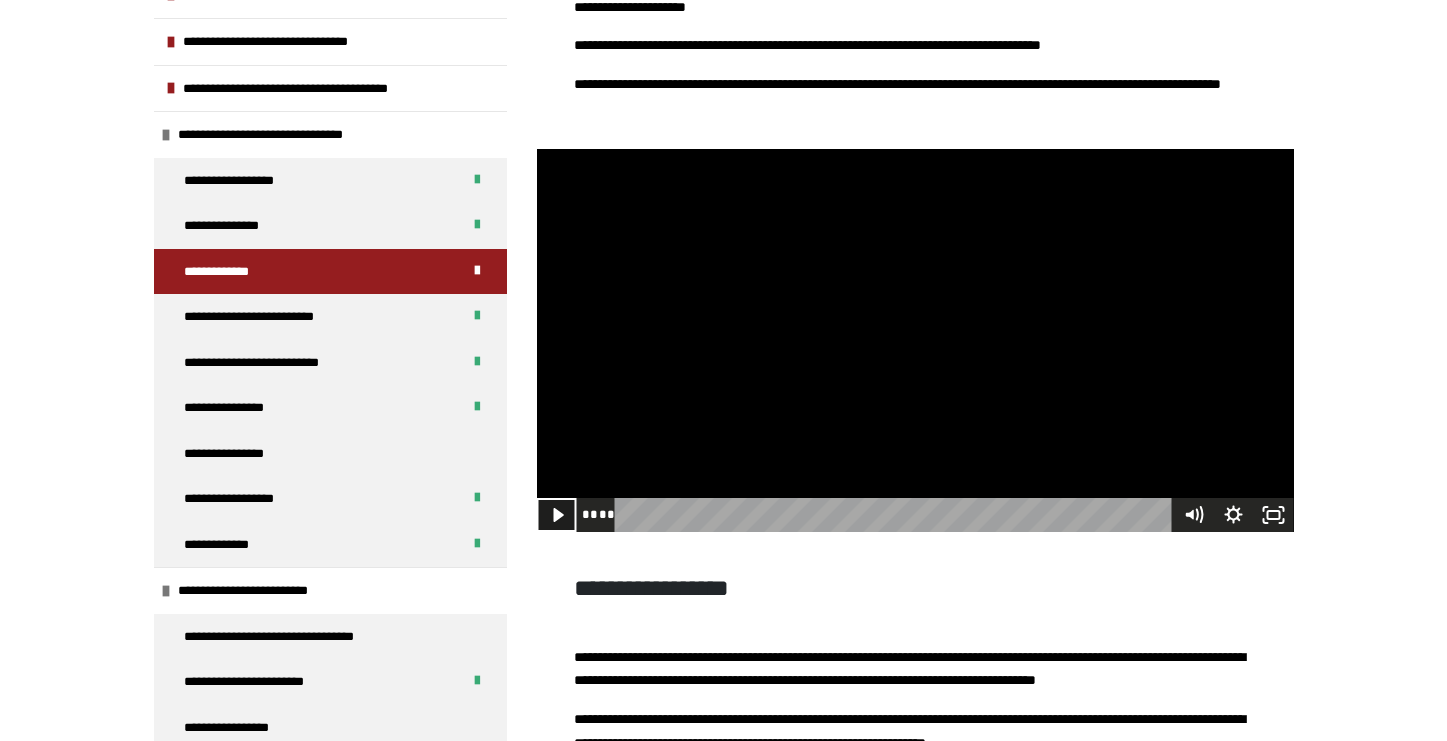 click 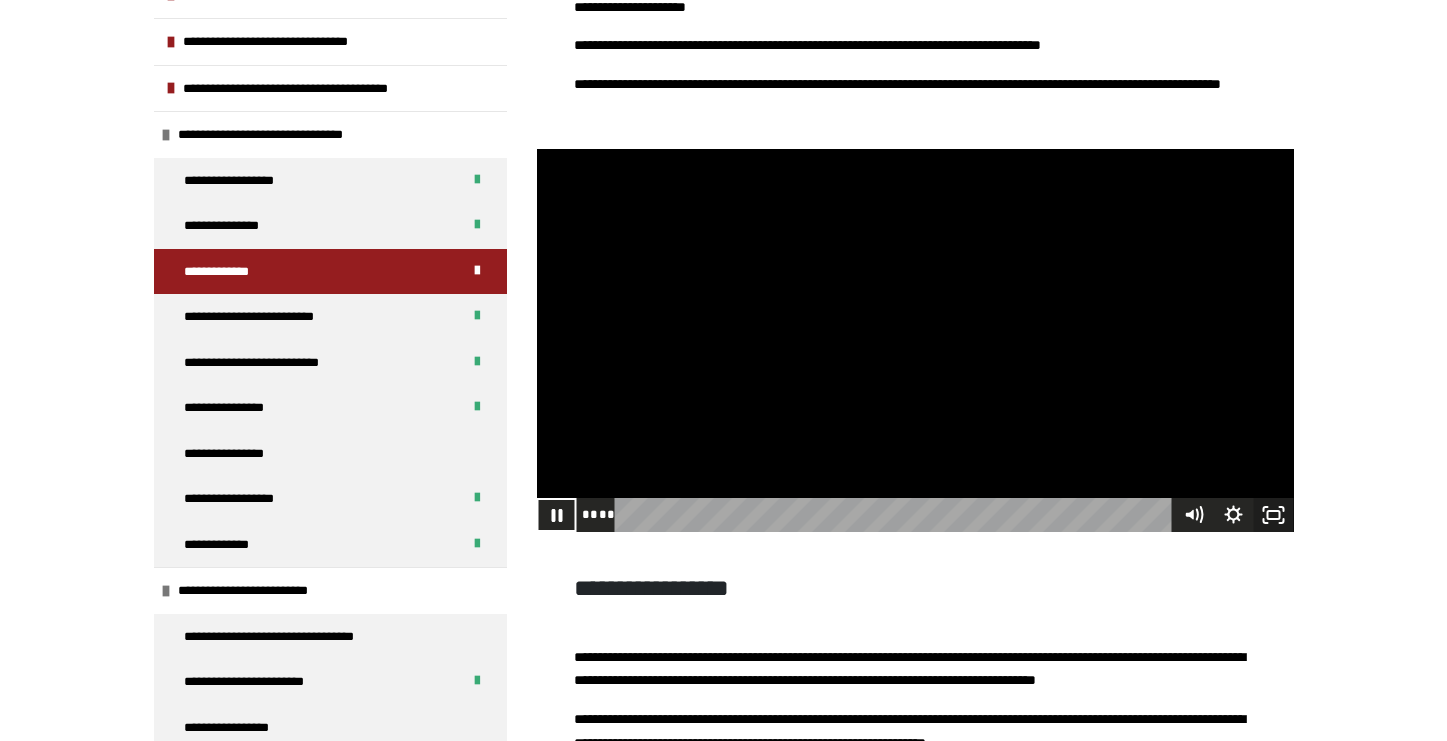 click 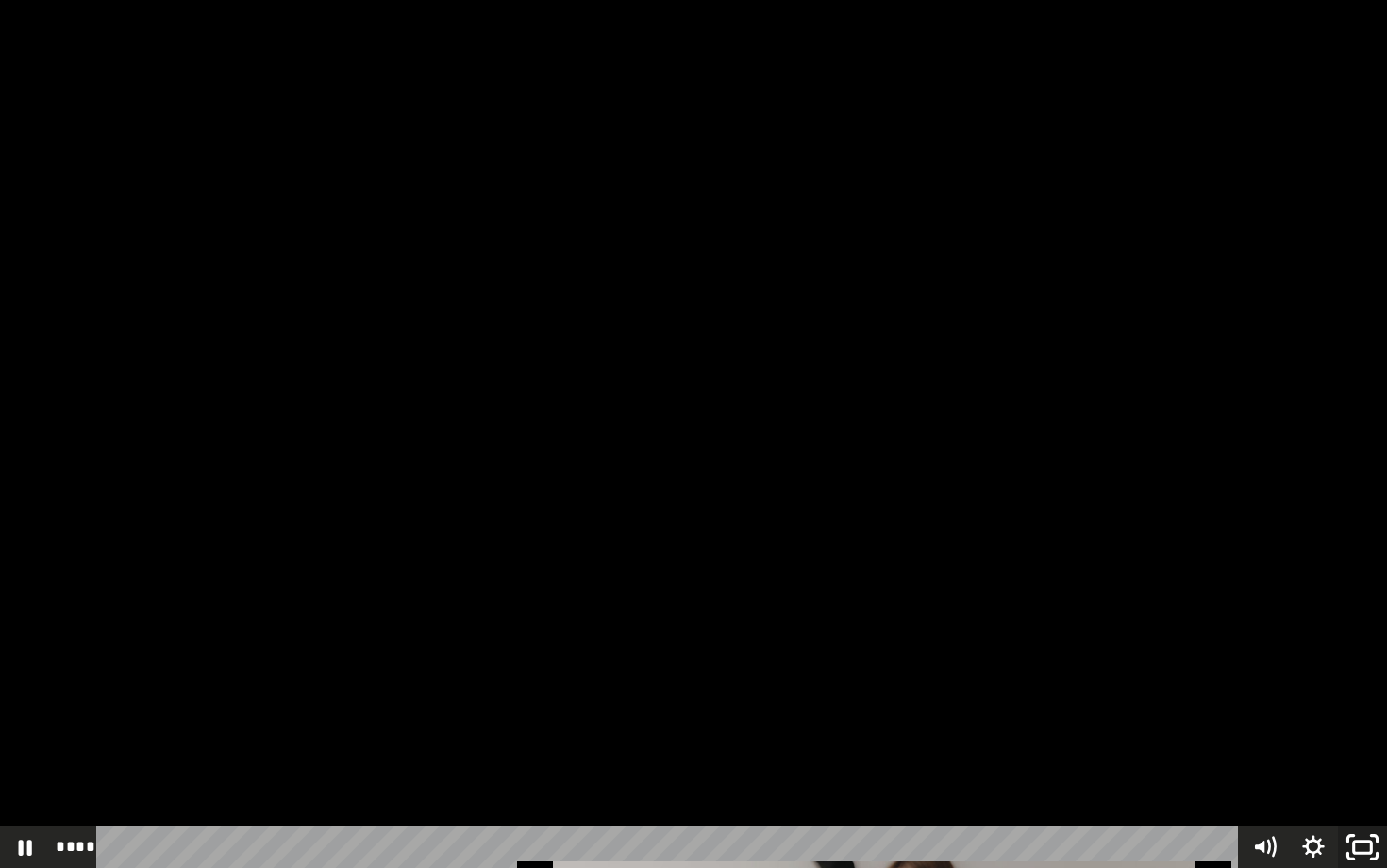 click 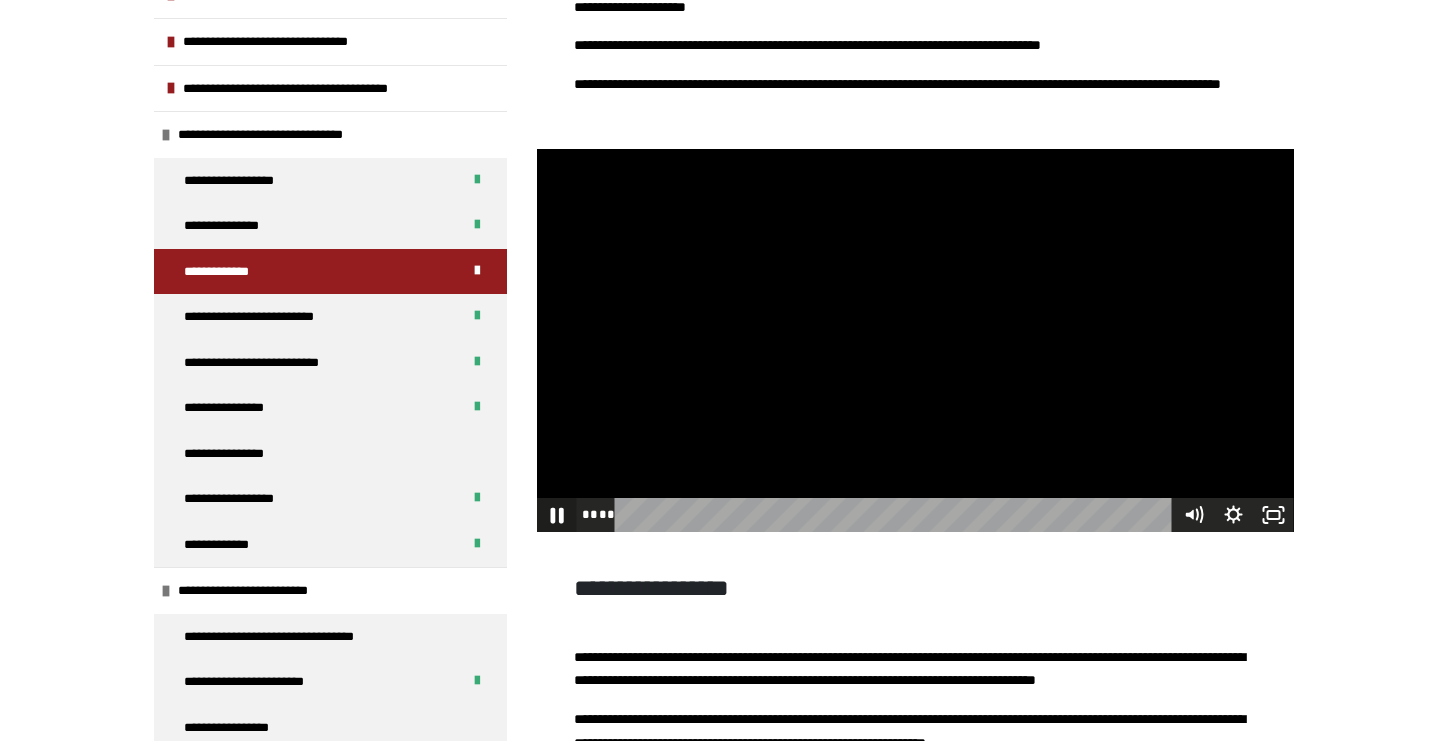 click 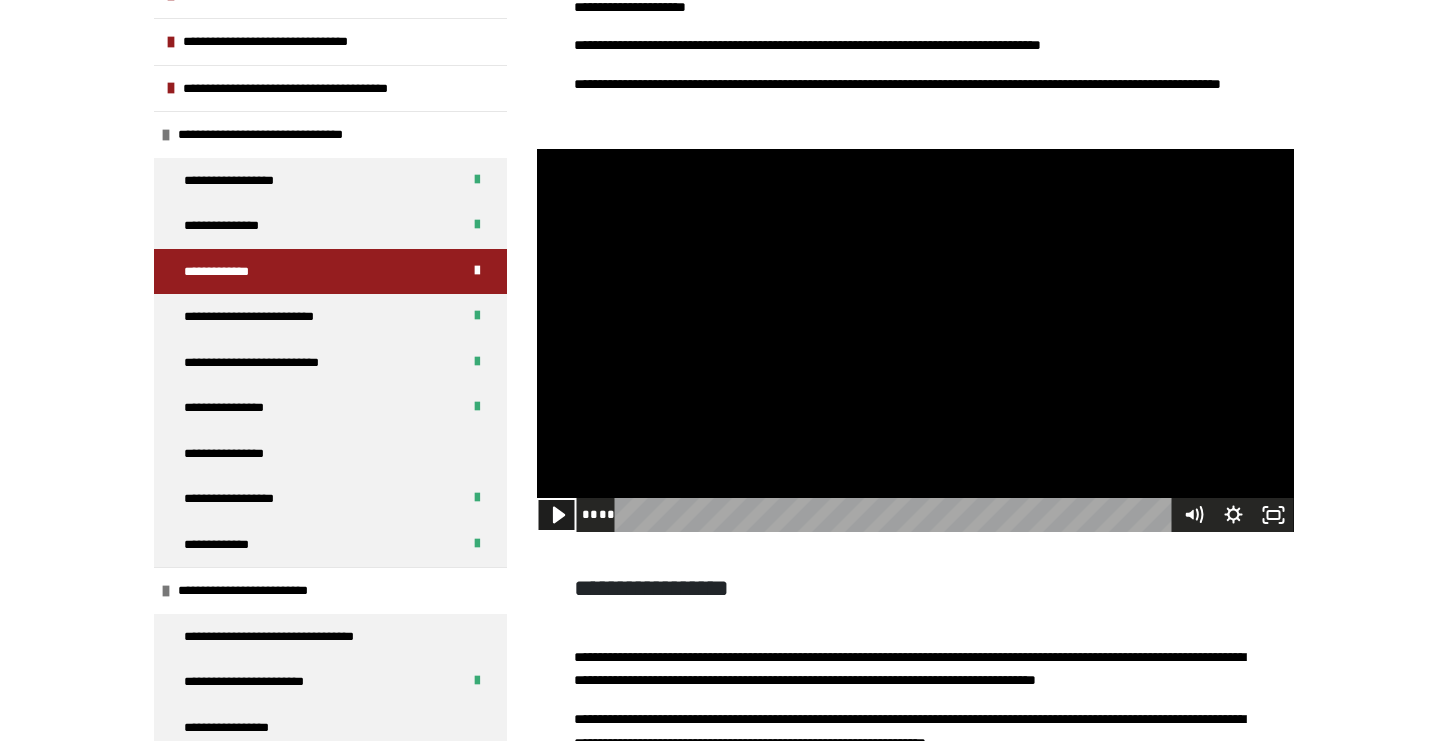 click 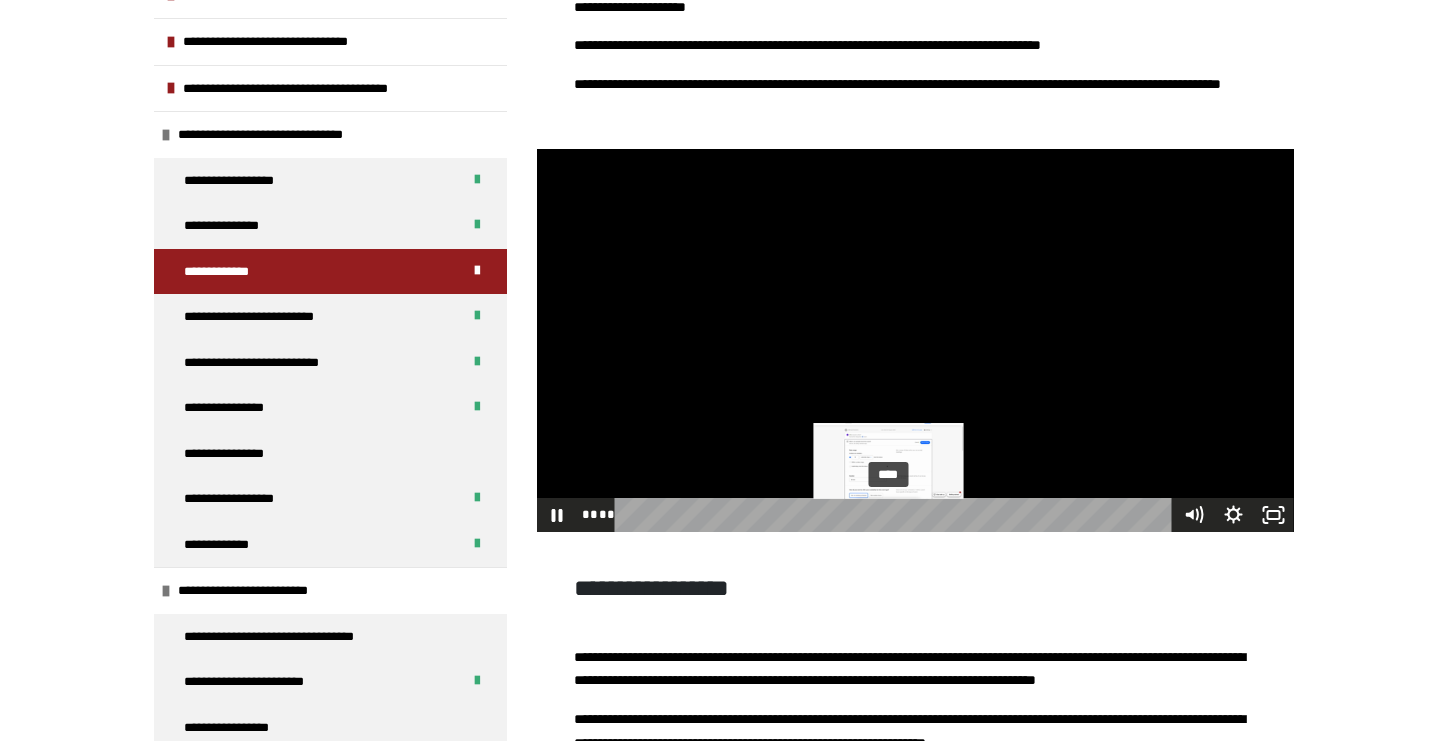 click on "****" at bounding box center (896, 515) 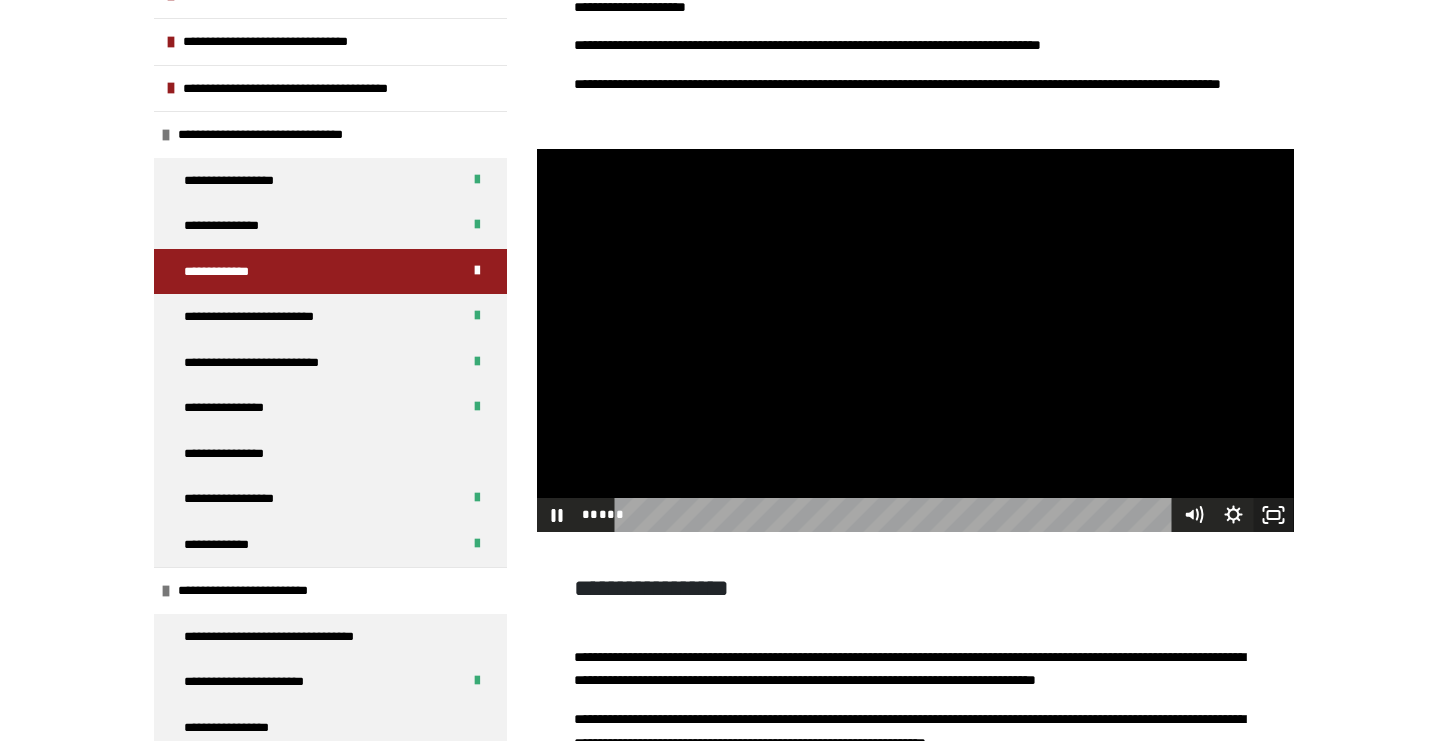 click 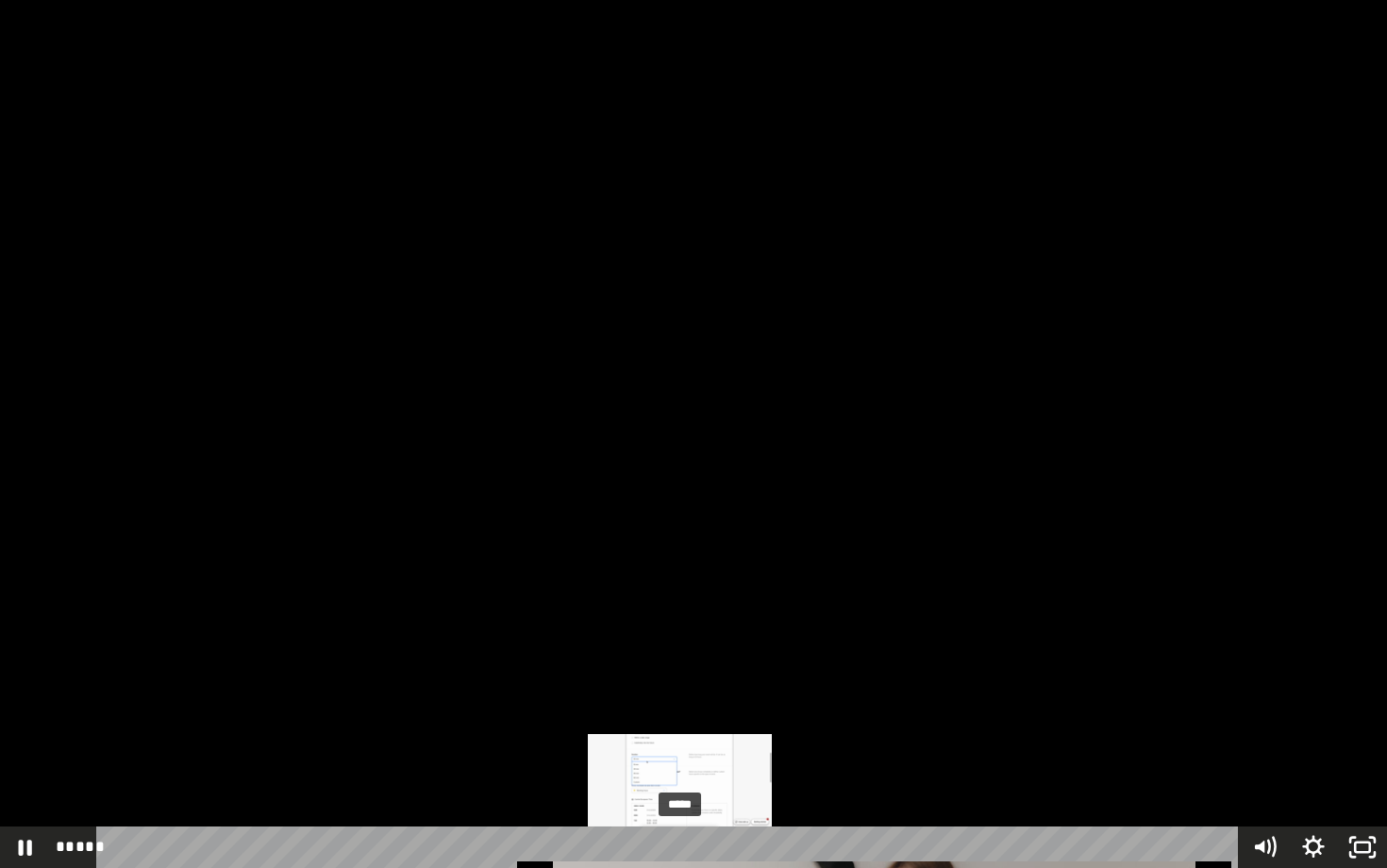 click on "*****" at bounding box center [671, 847] 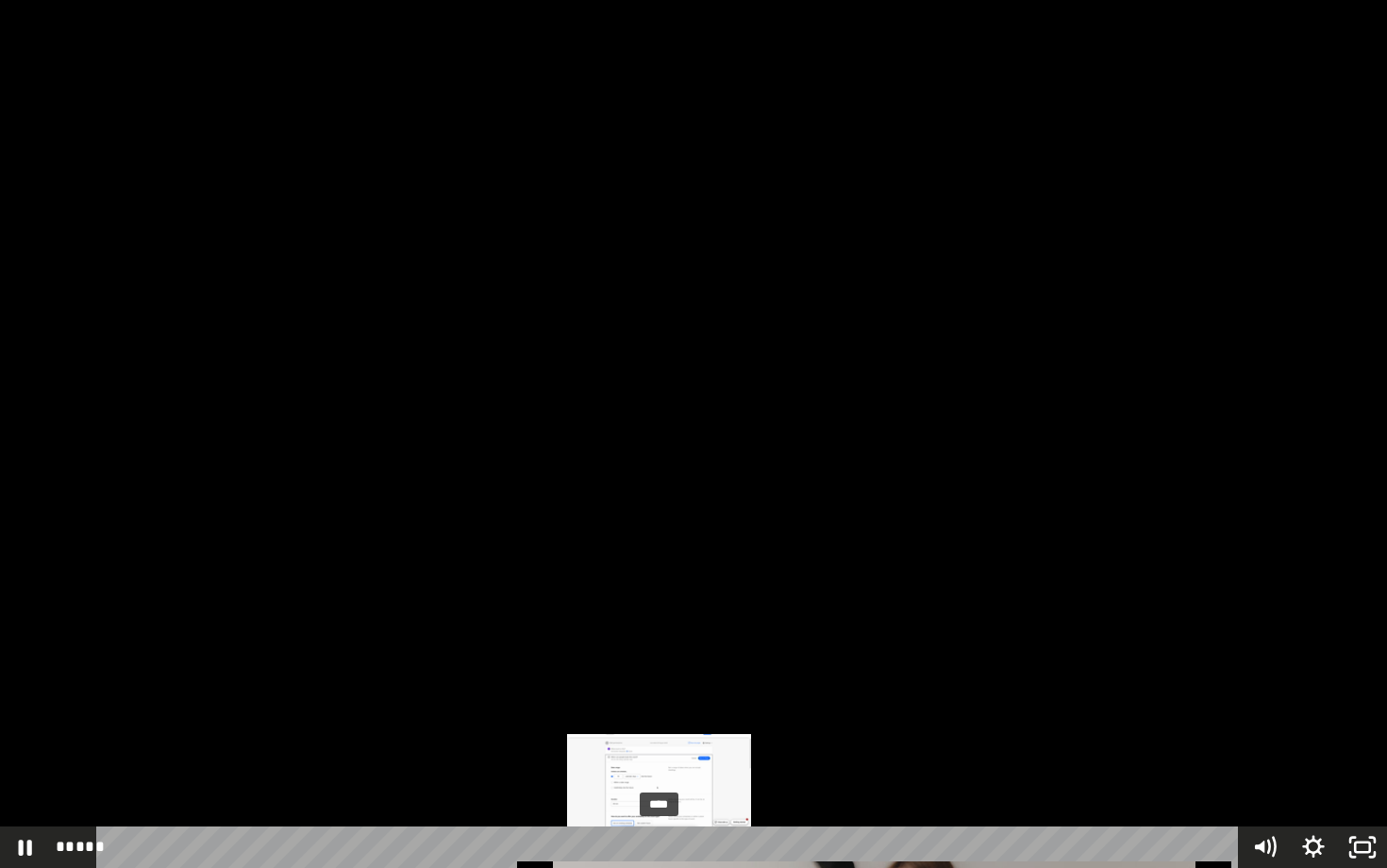 click on "****" at bounding box center (671, 847) 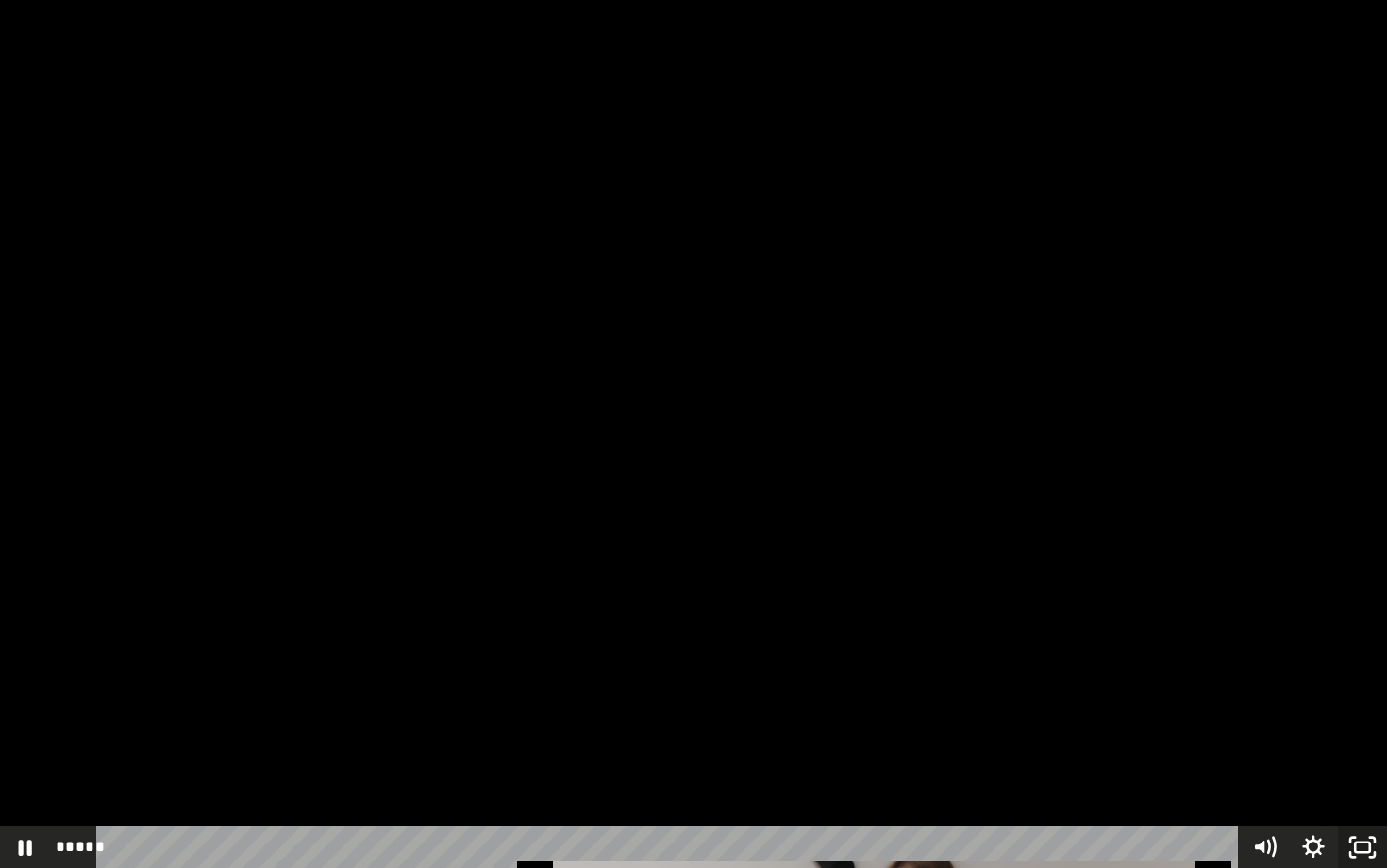click 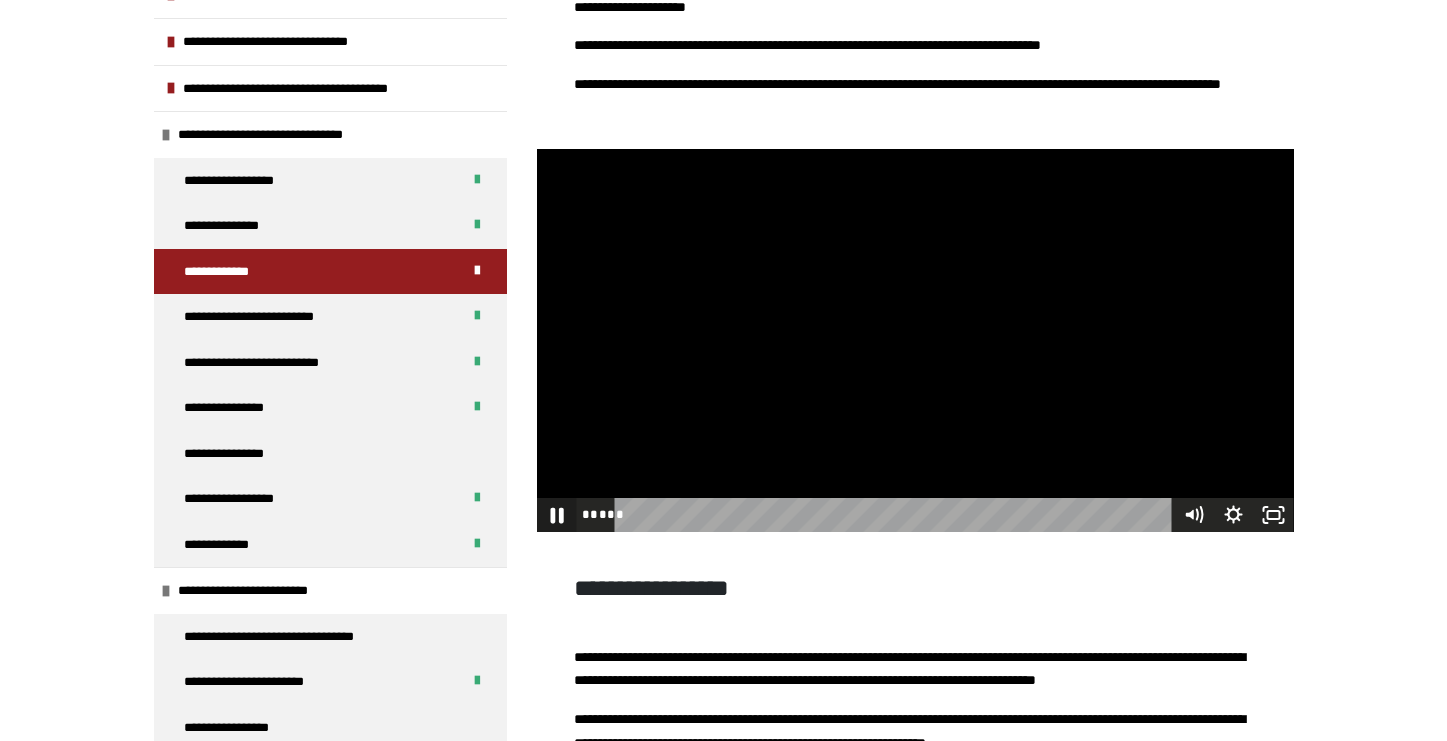 click 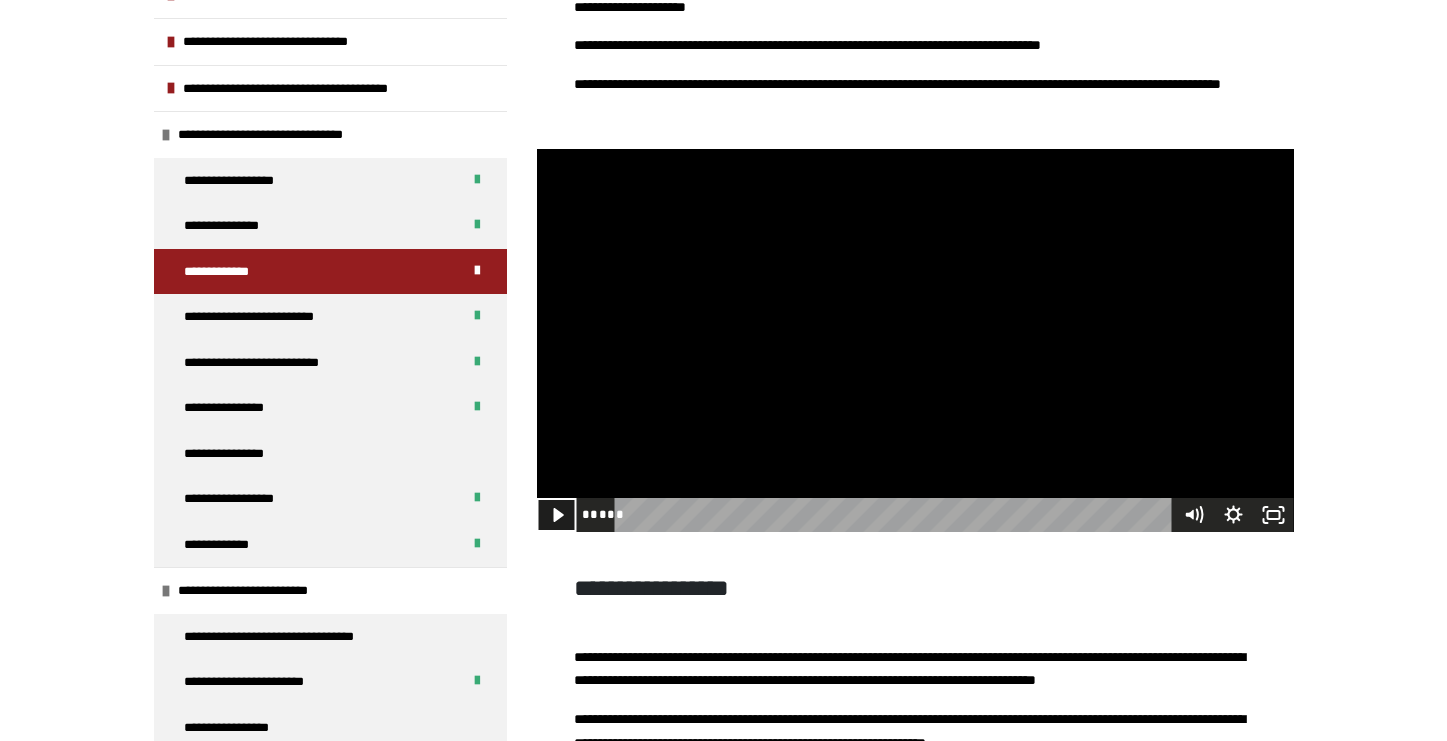 click 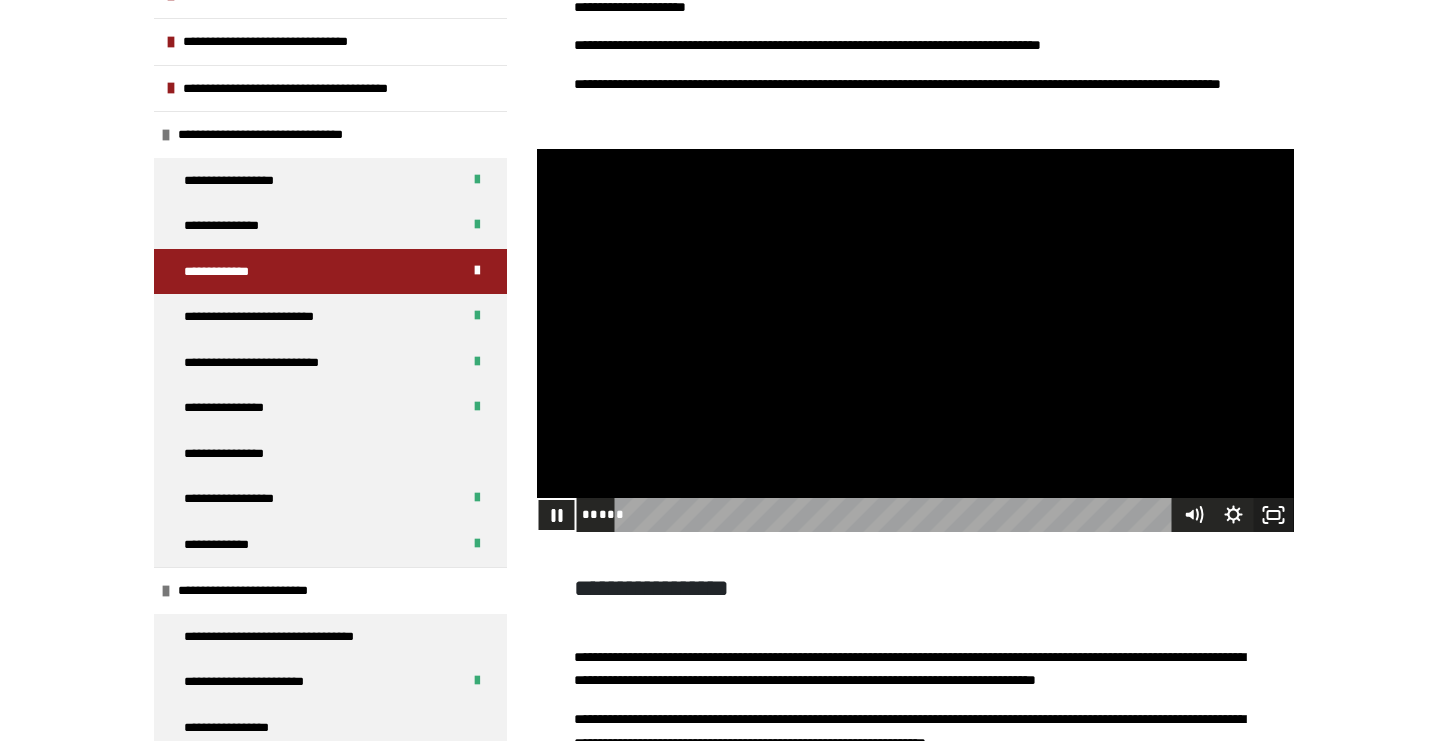 click 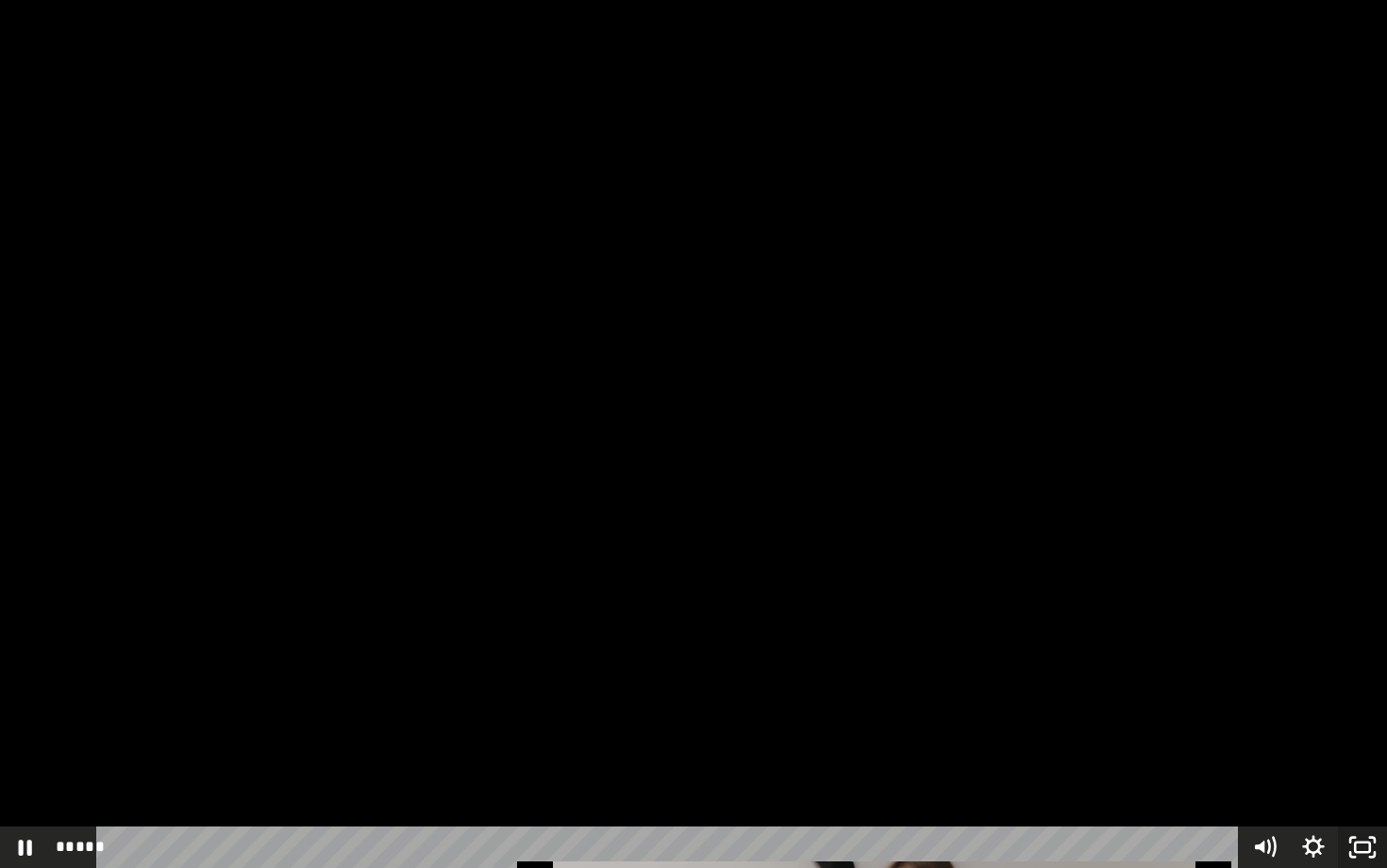 click 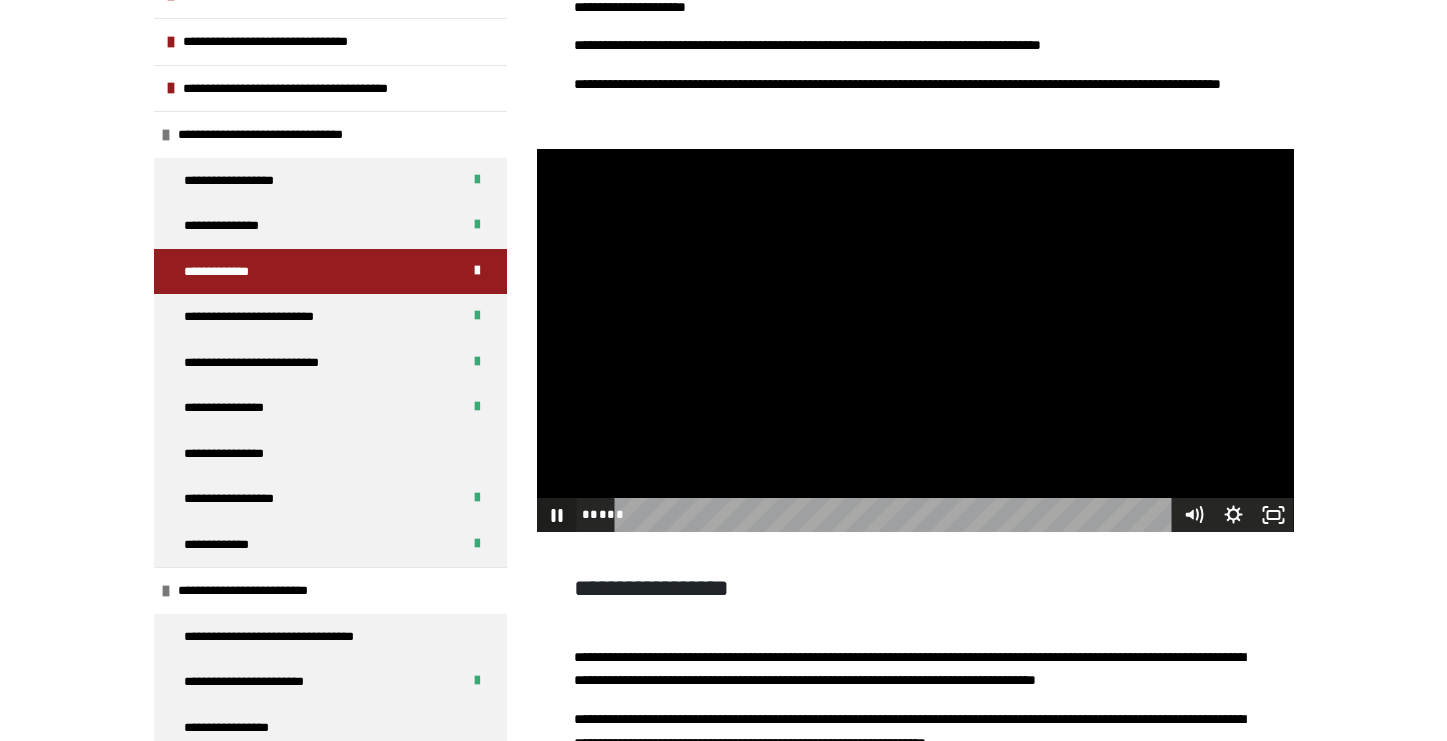 click 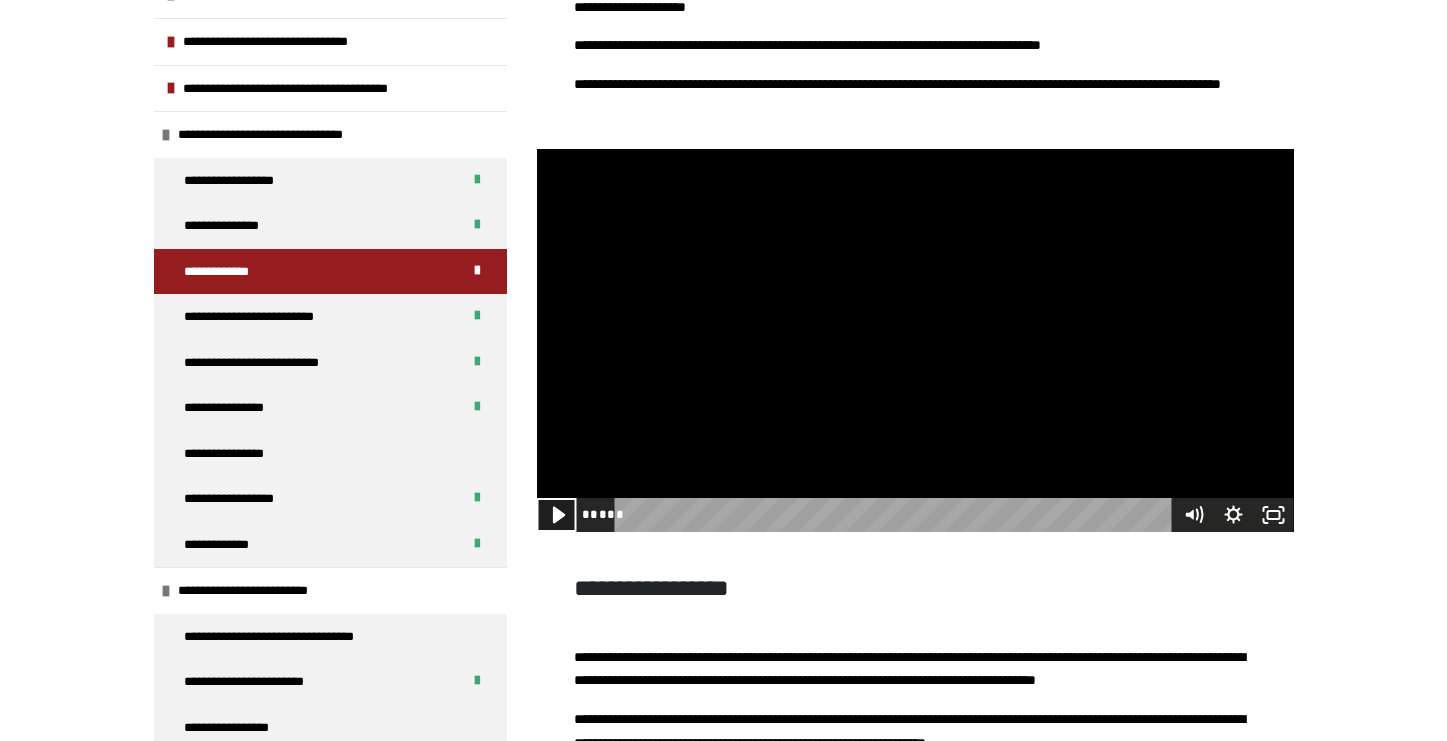 click 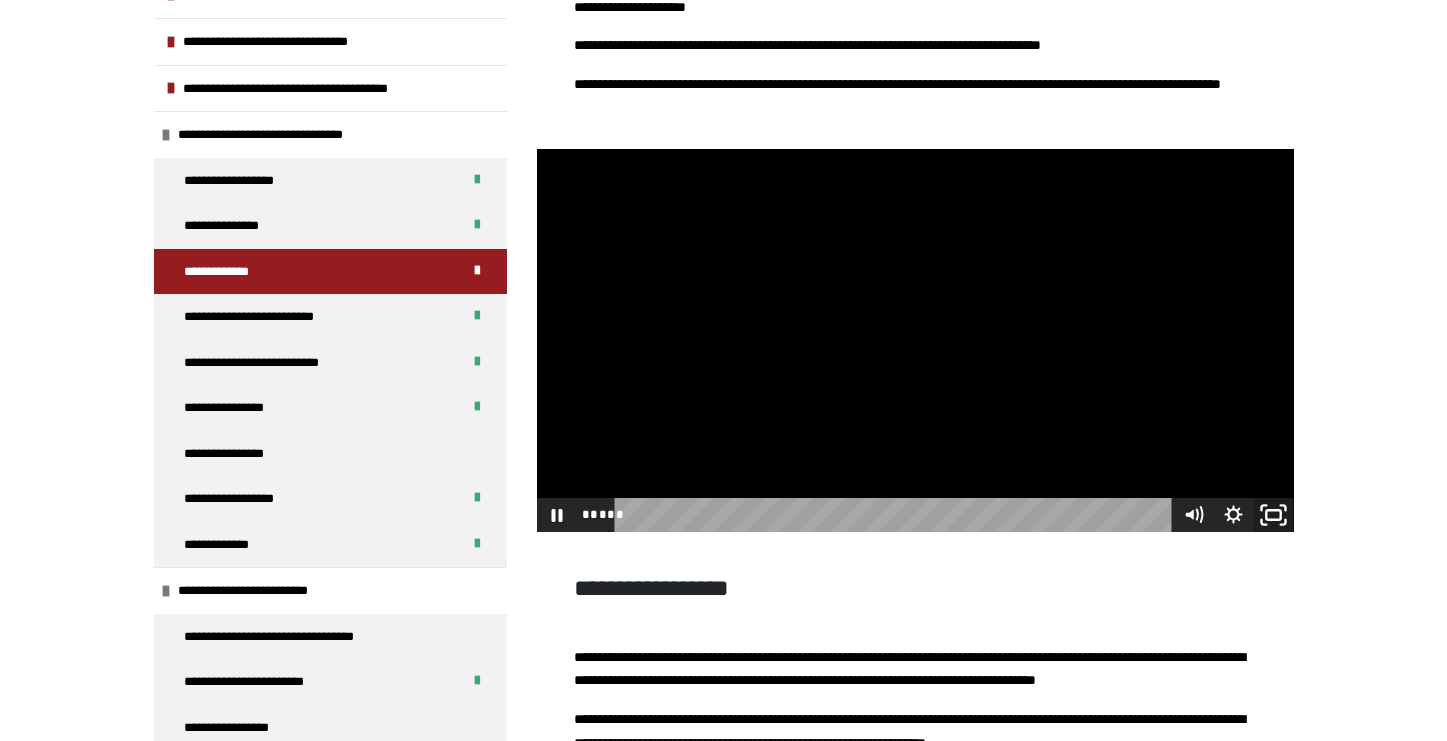 click 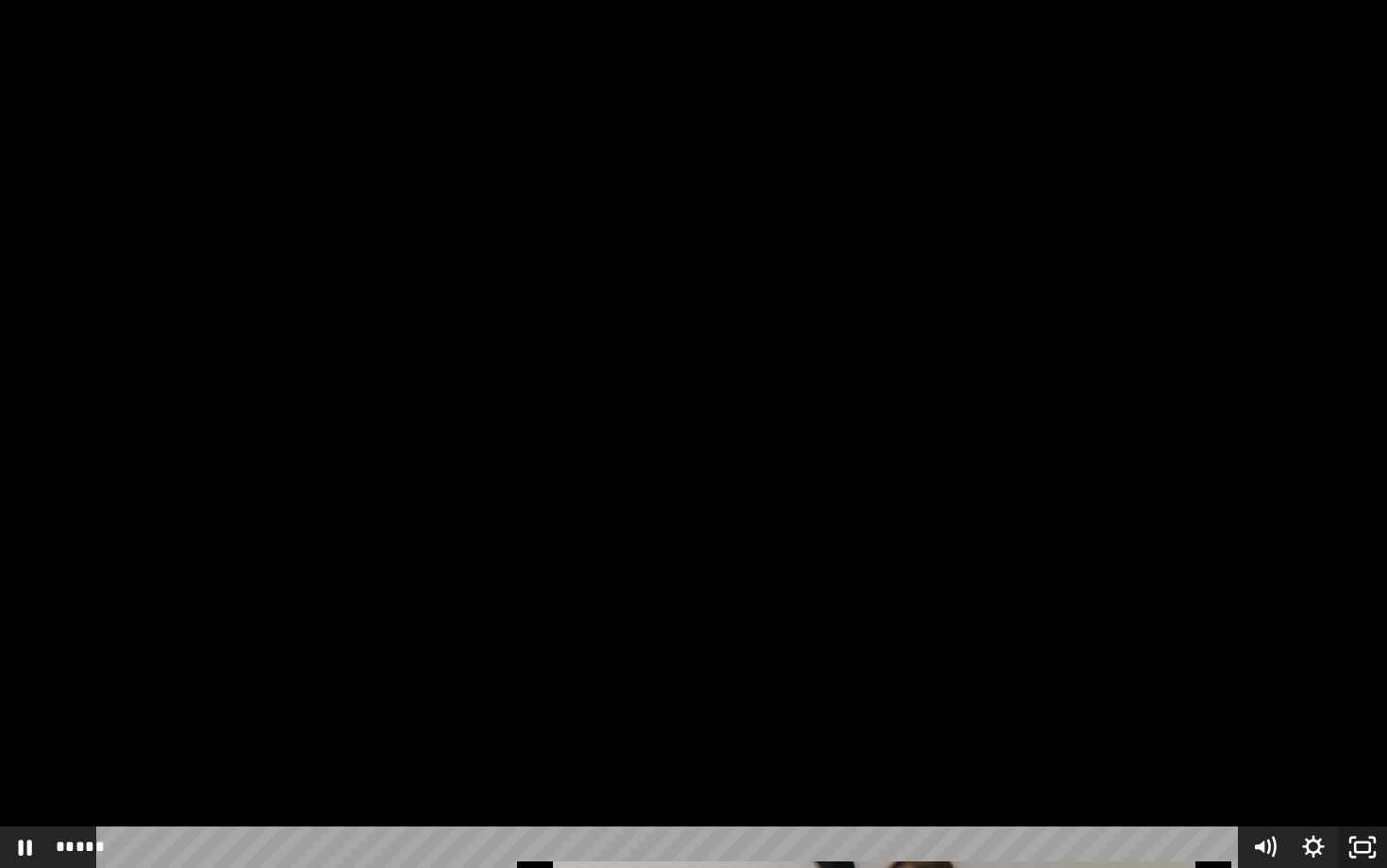 click 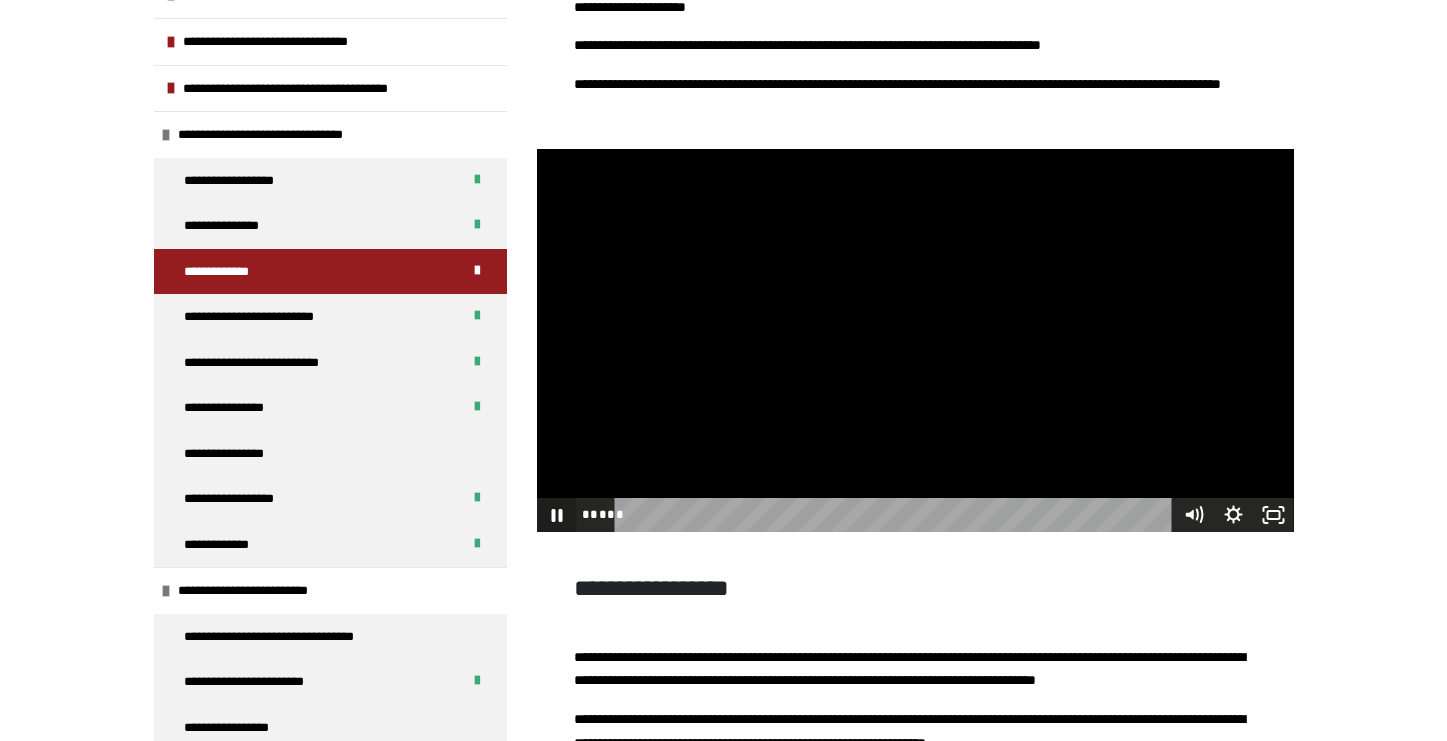 click 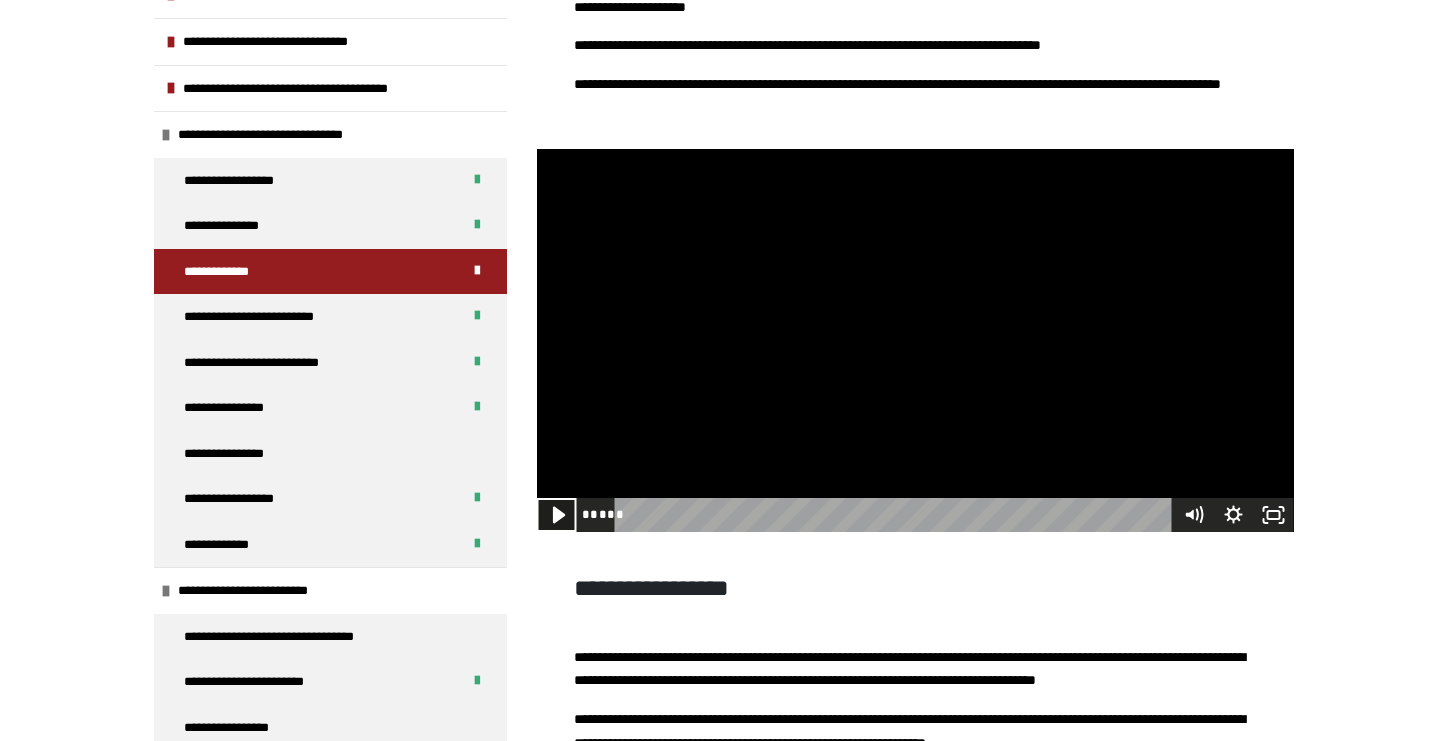 click 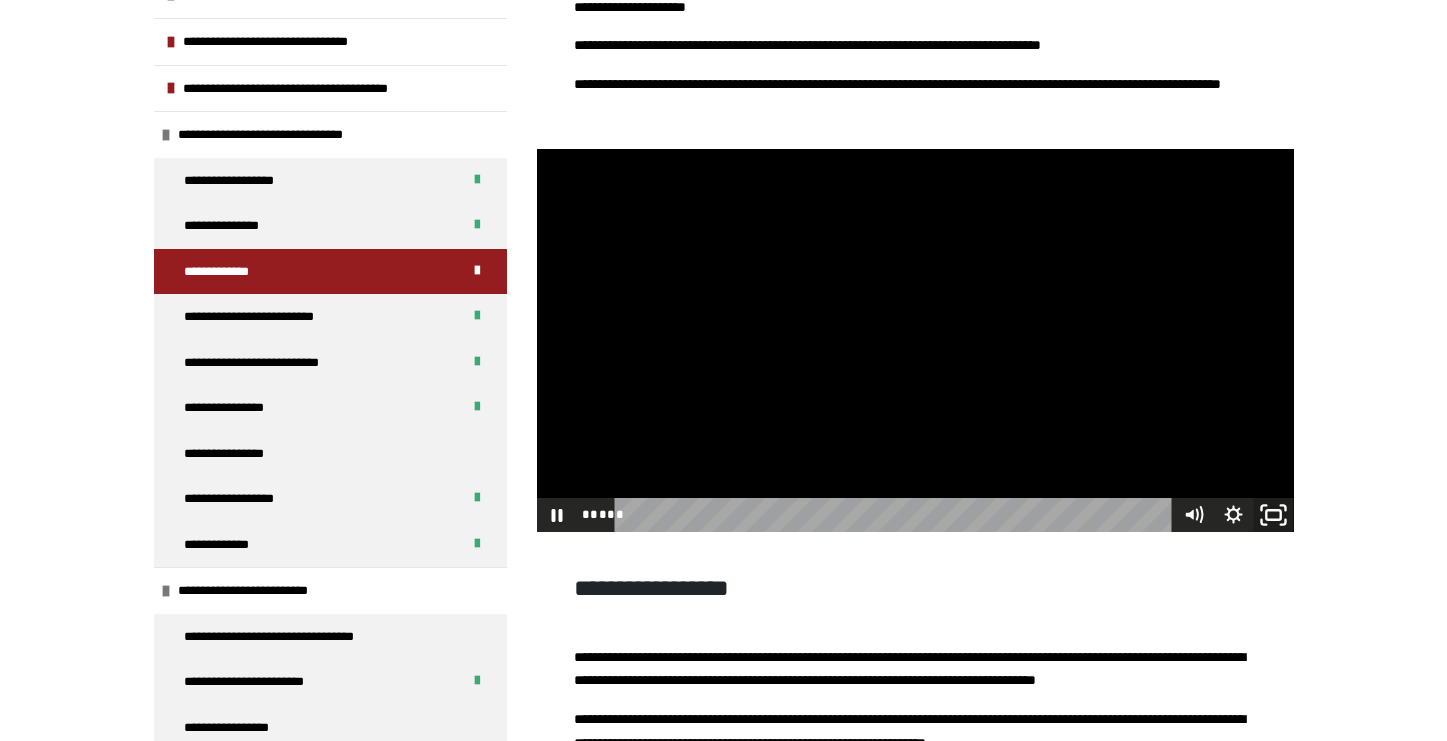 click 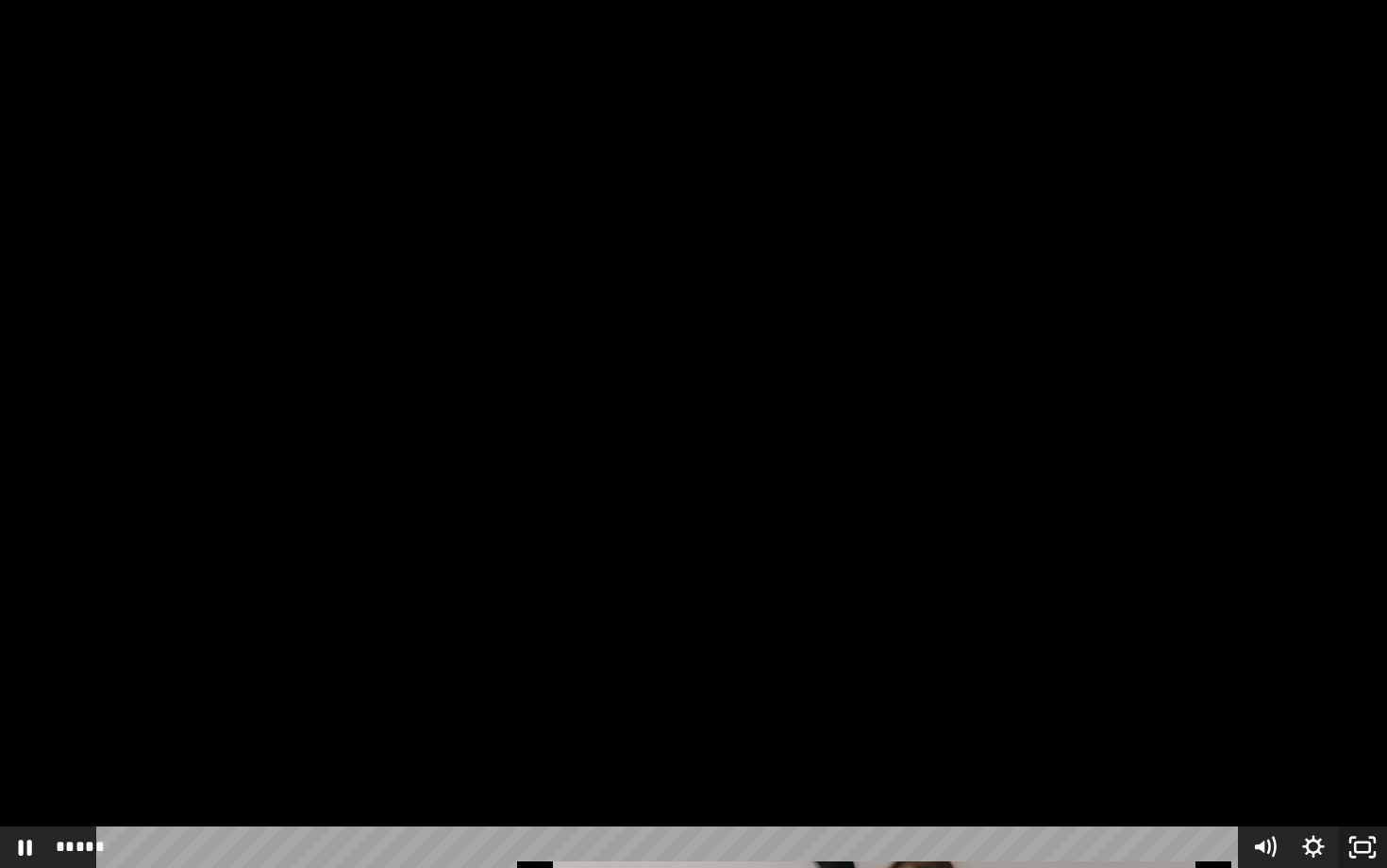click 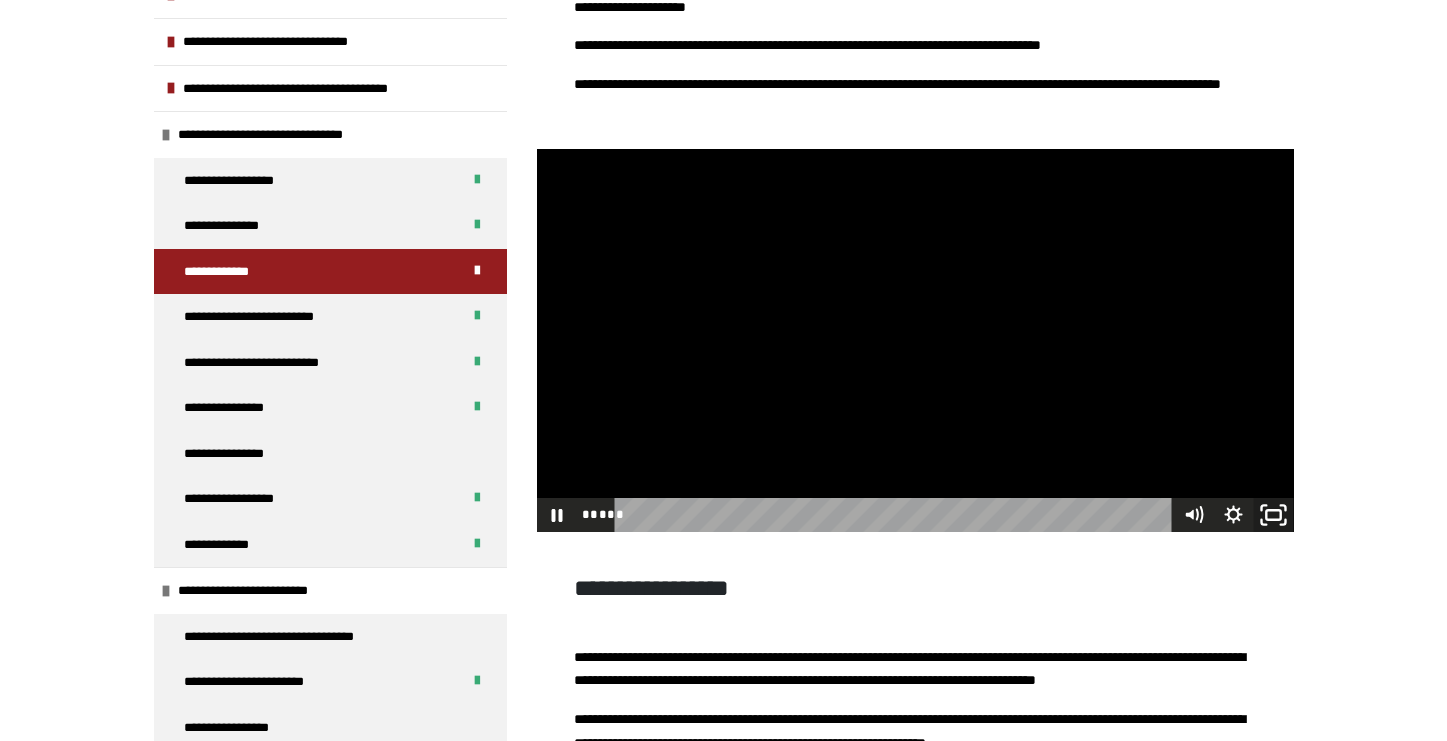 click 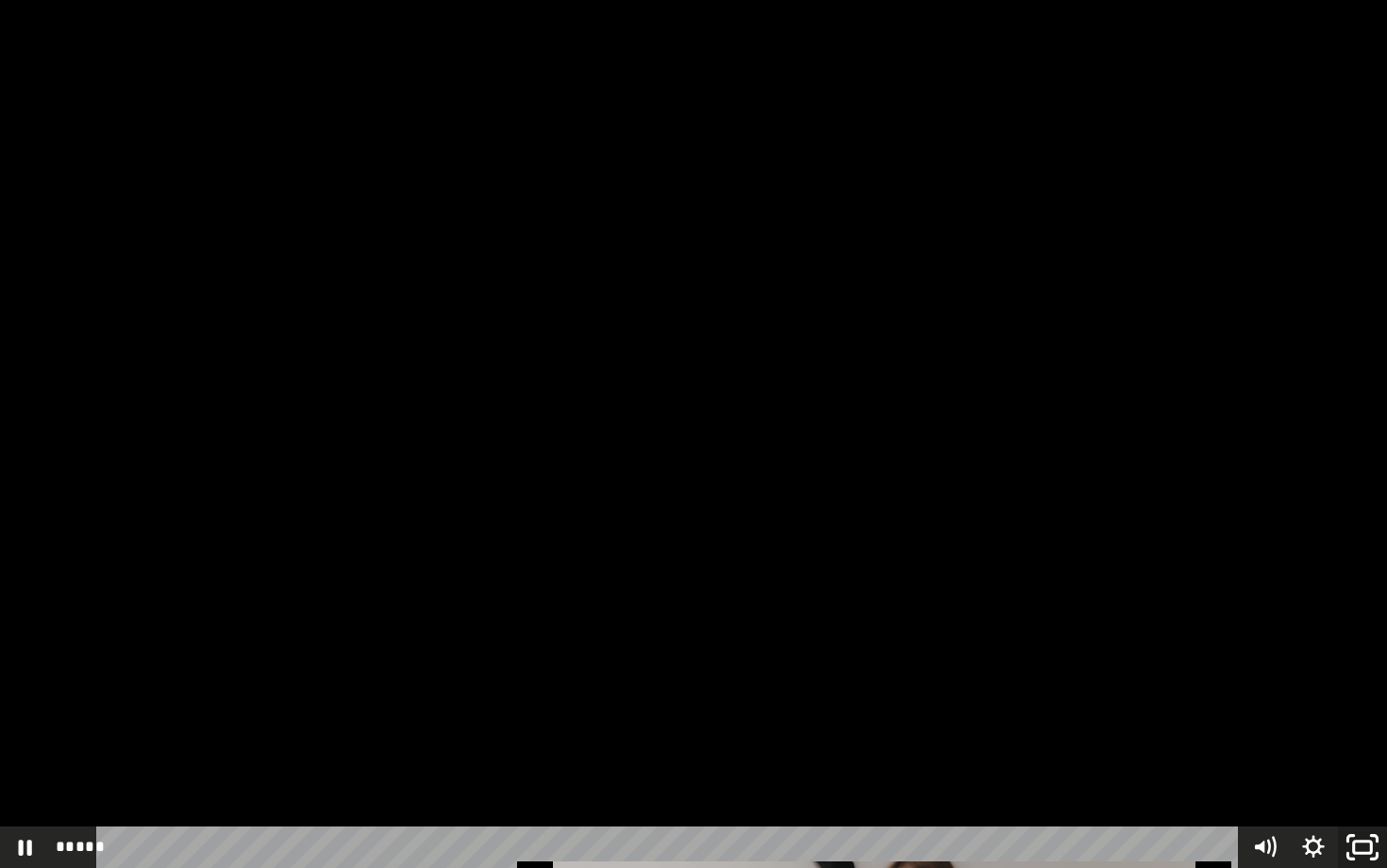 click 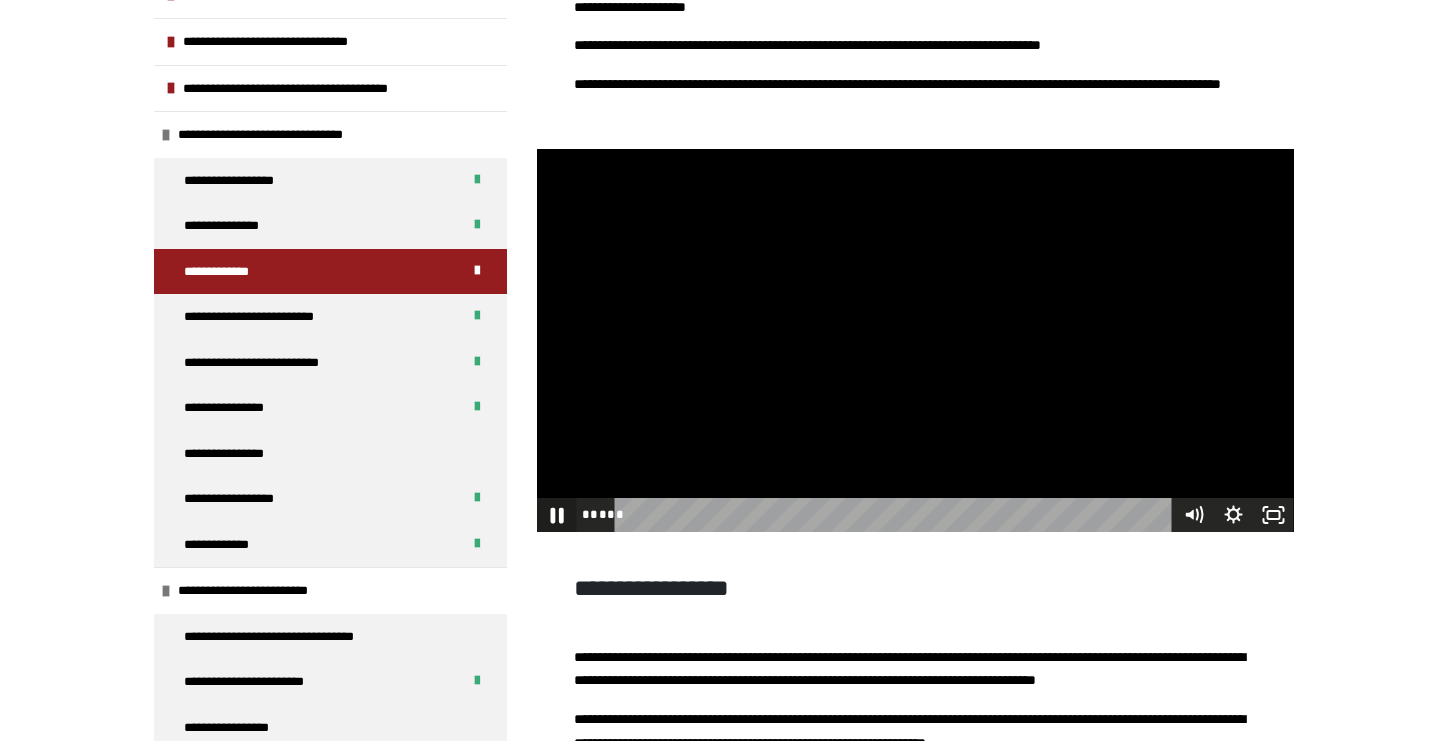 click 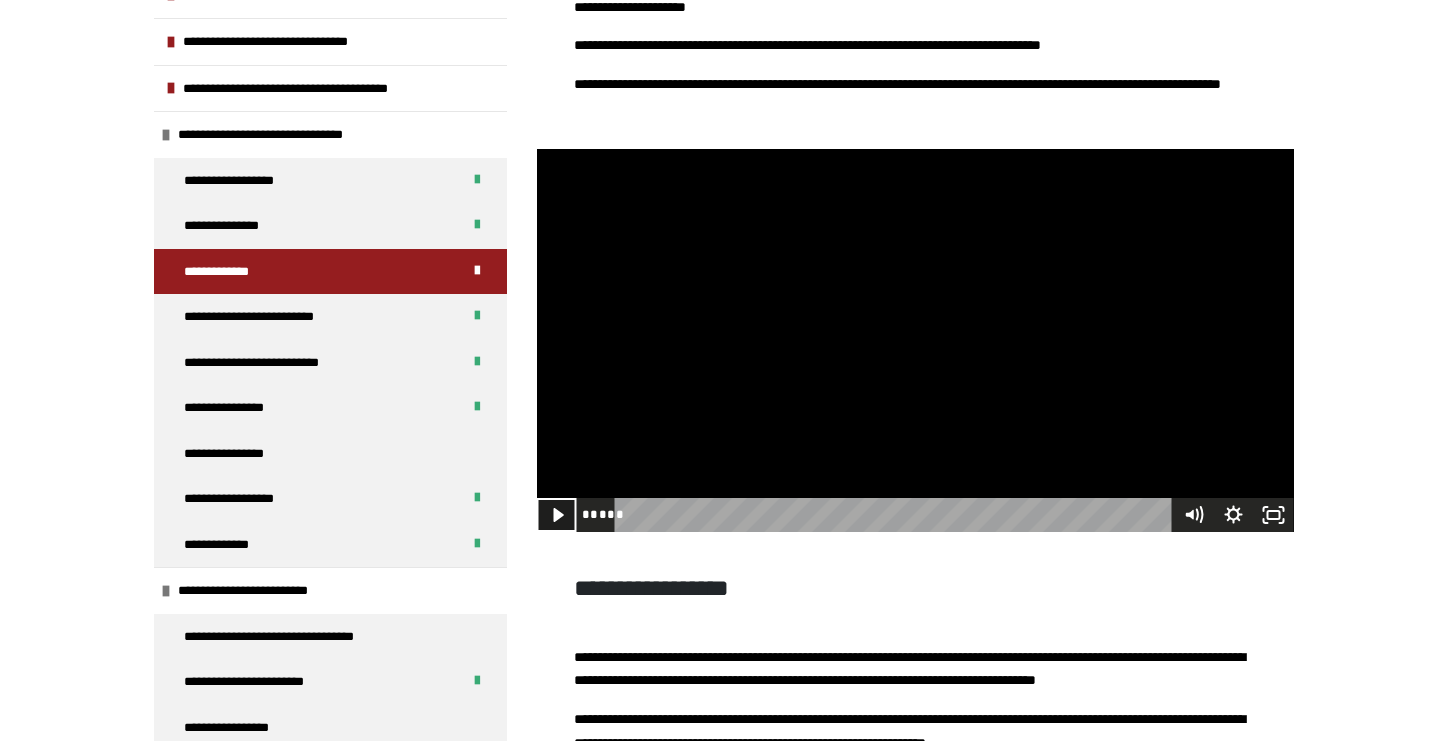 click 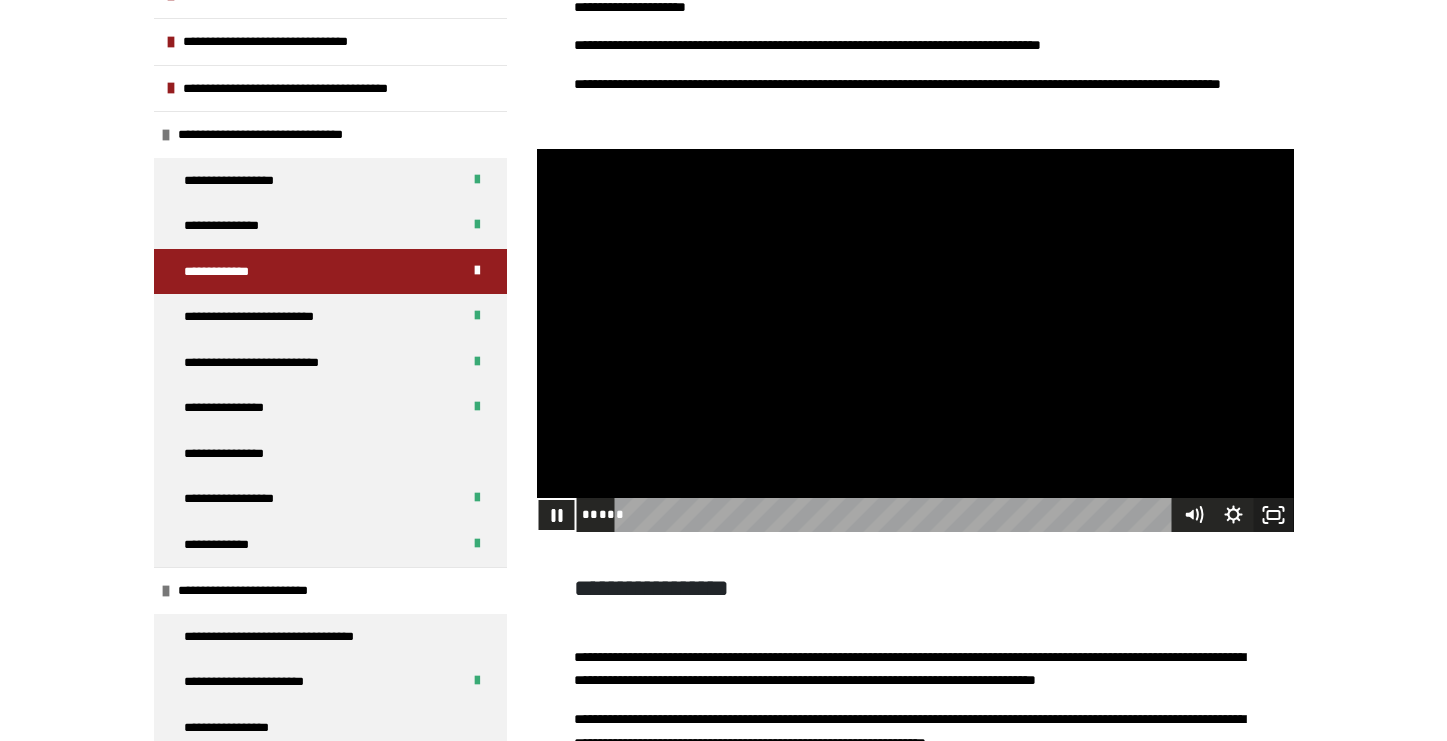 click 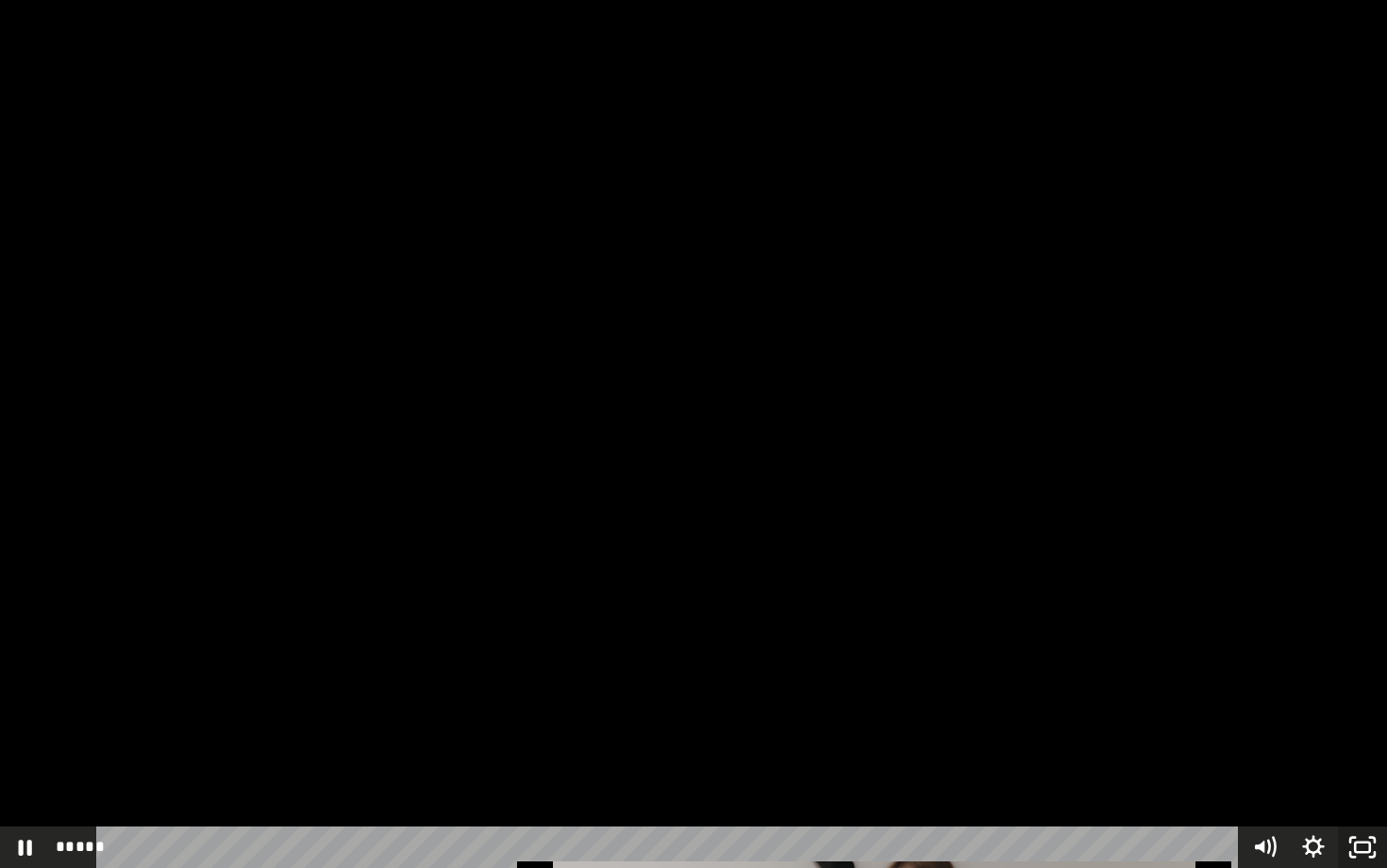 click 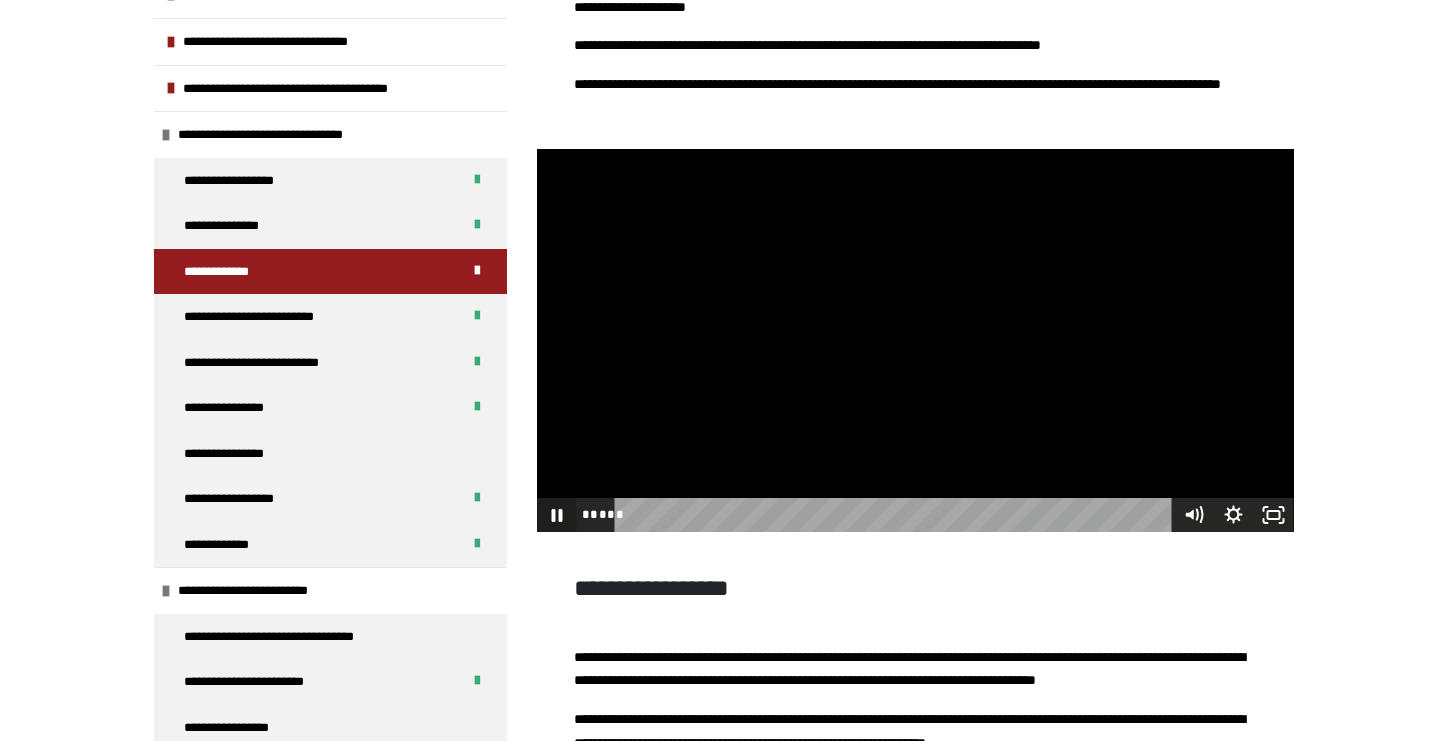 click 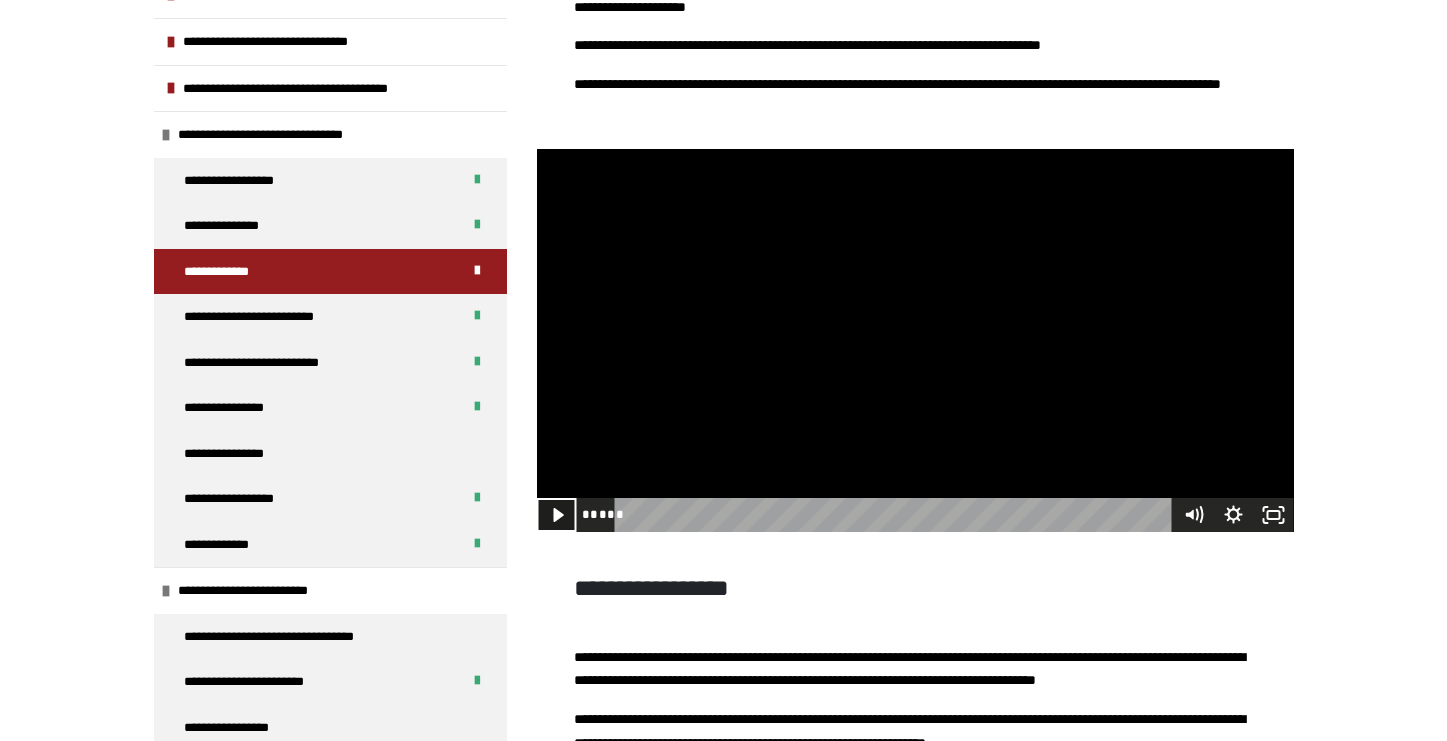 click 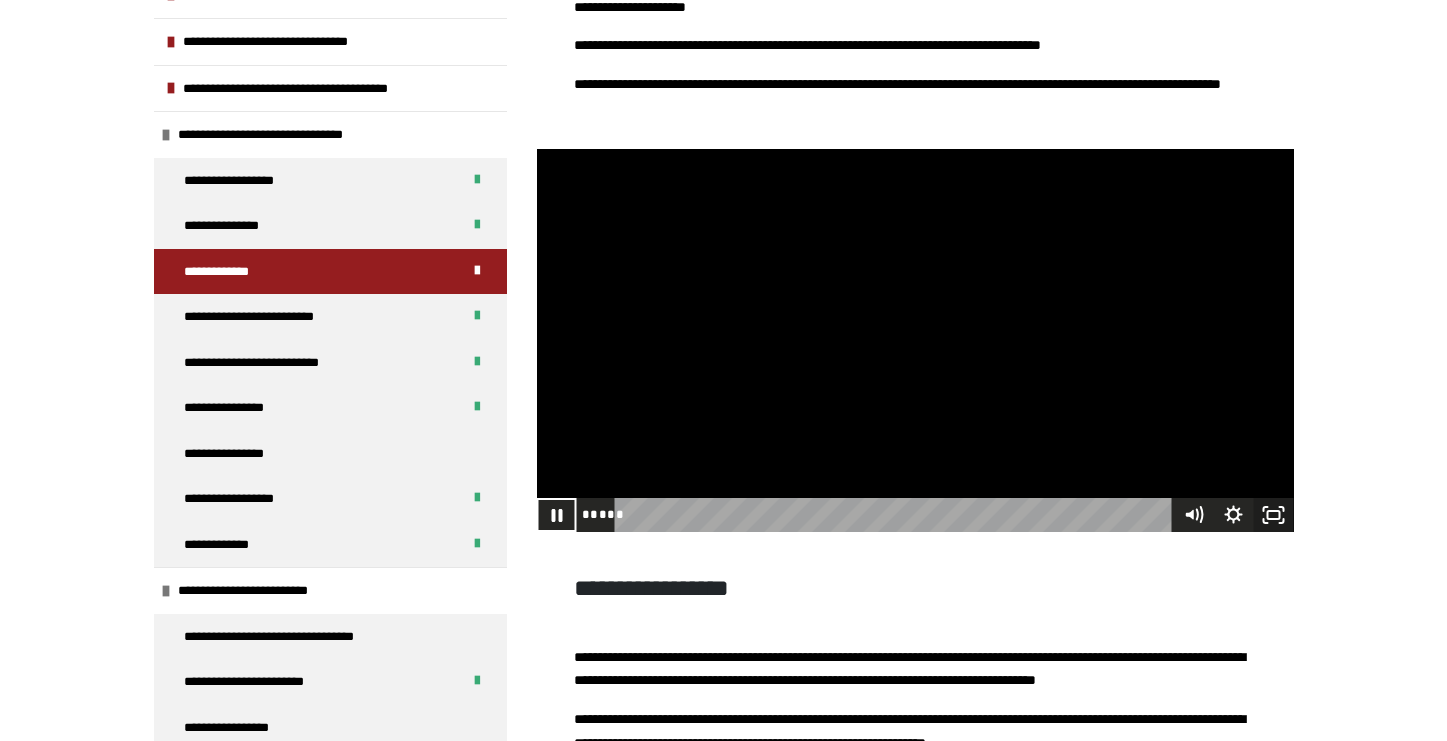 click 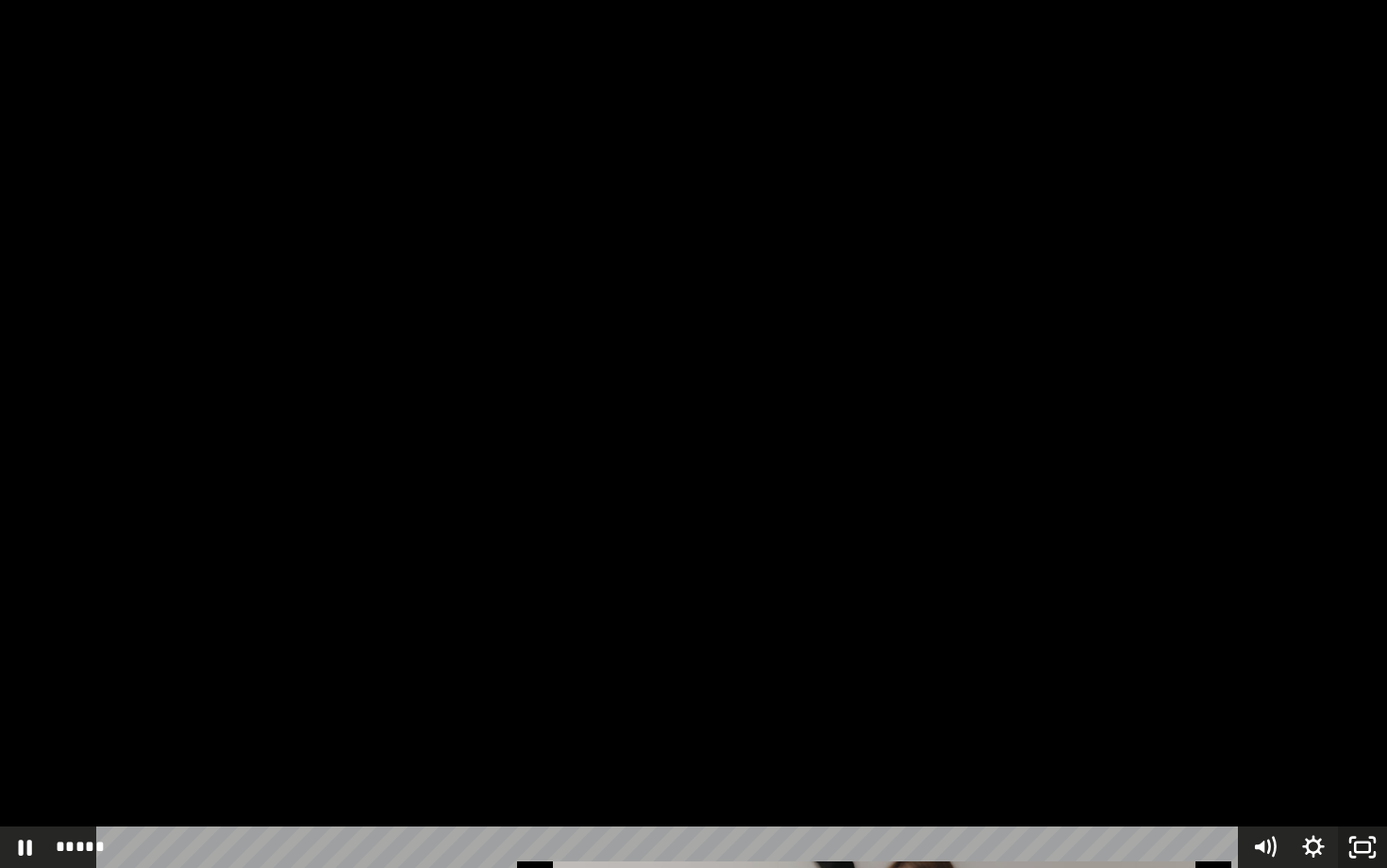 click 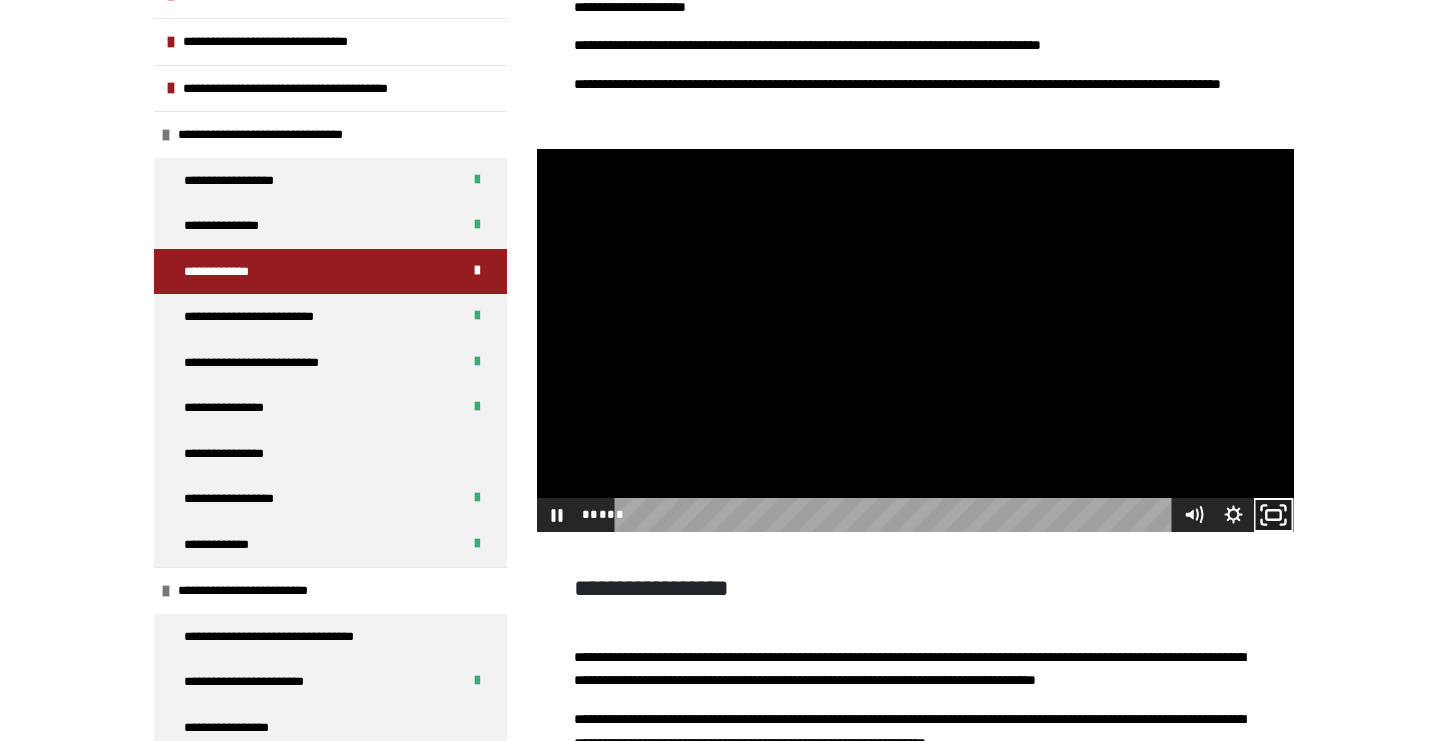 click 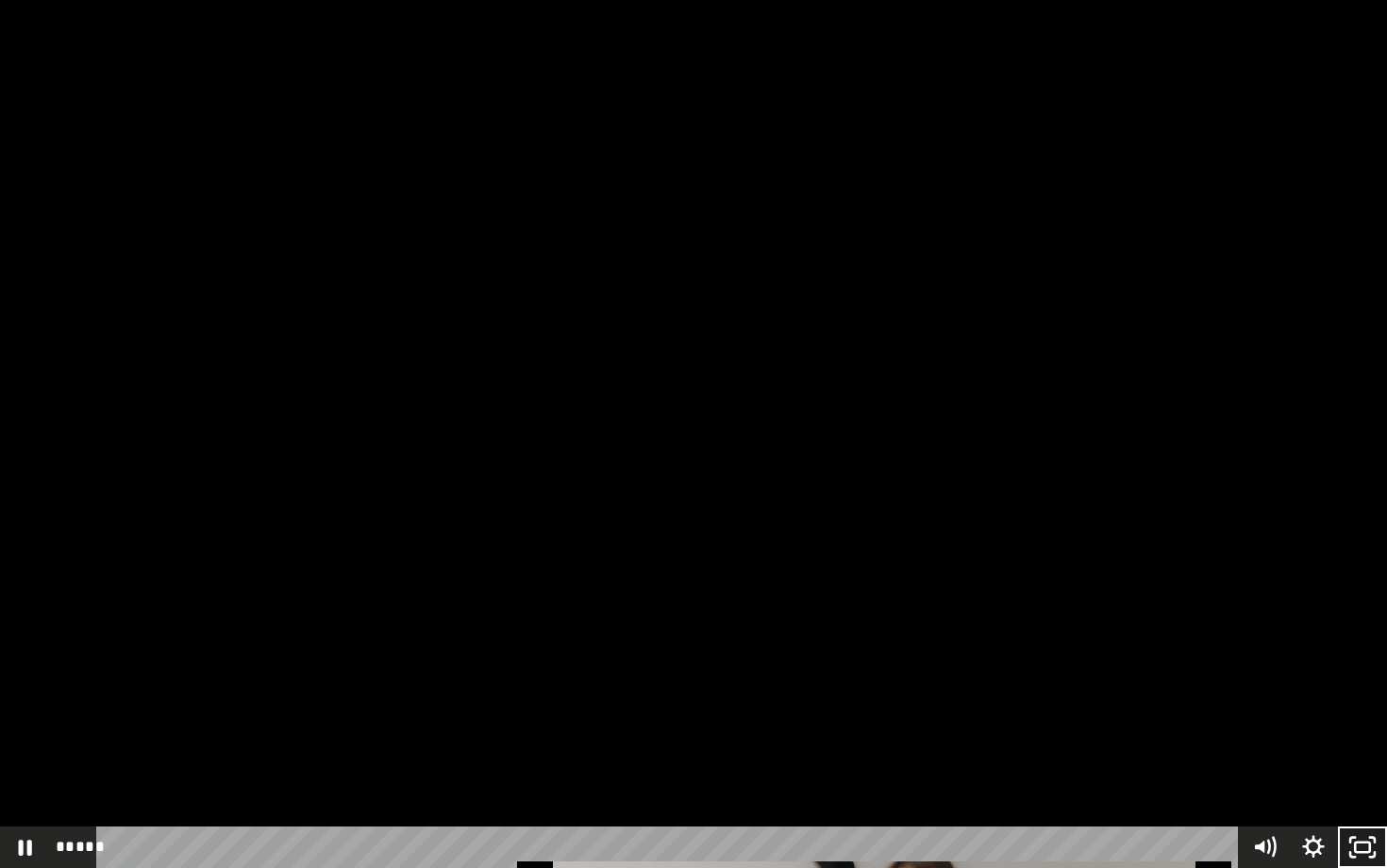 click 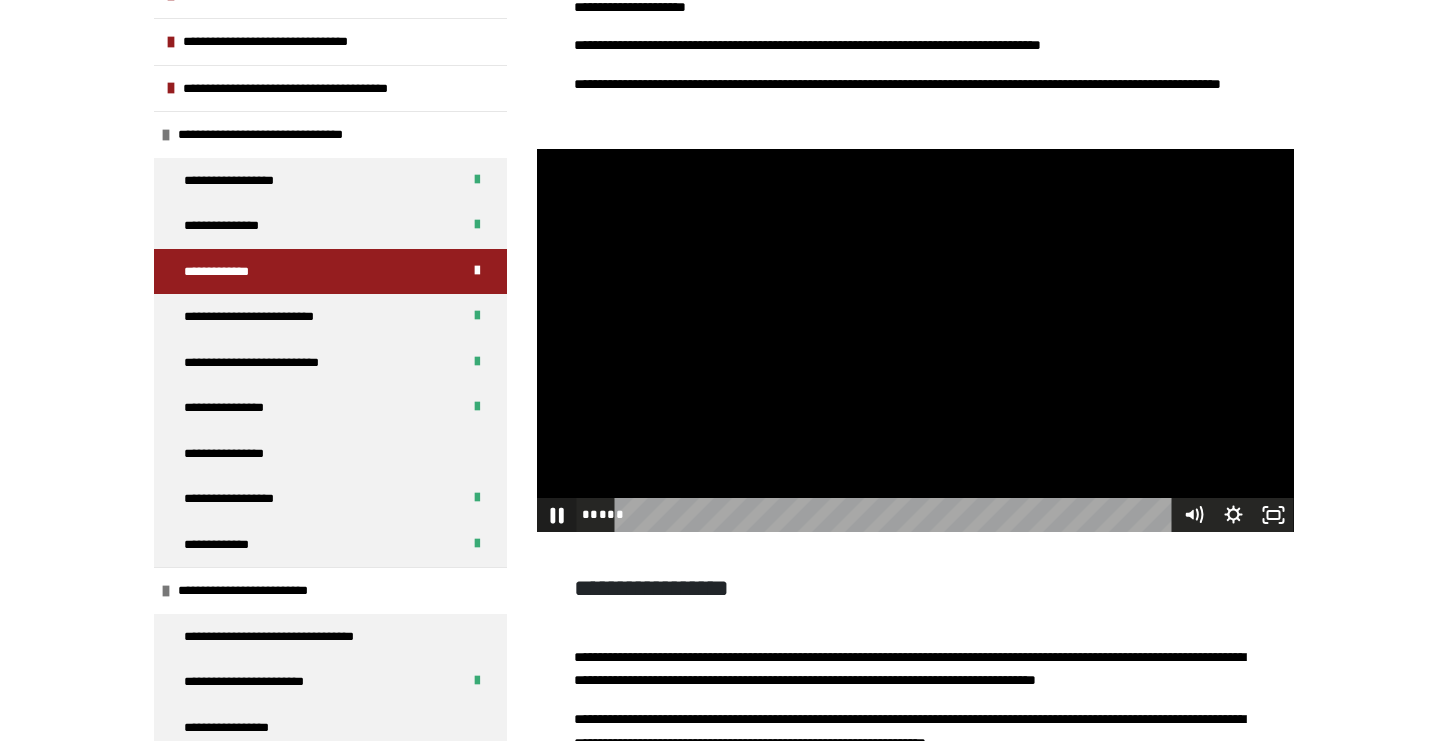 click 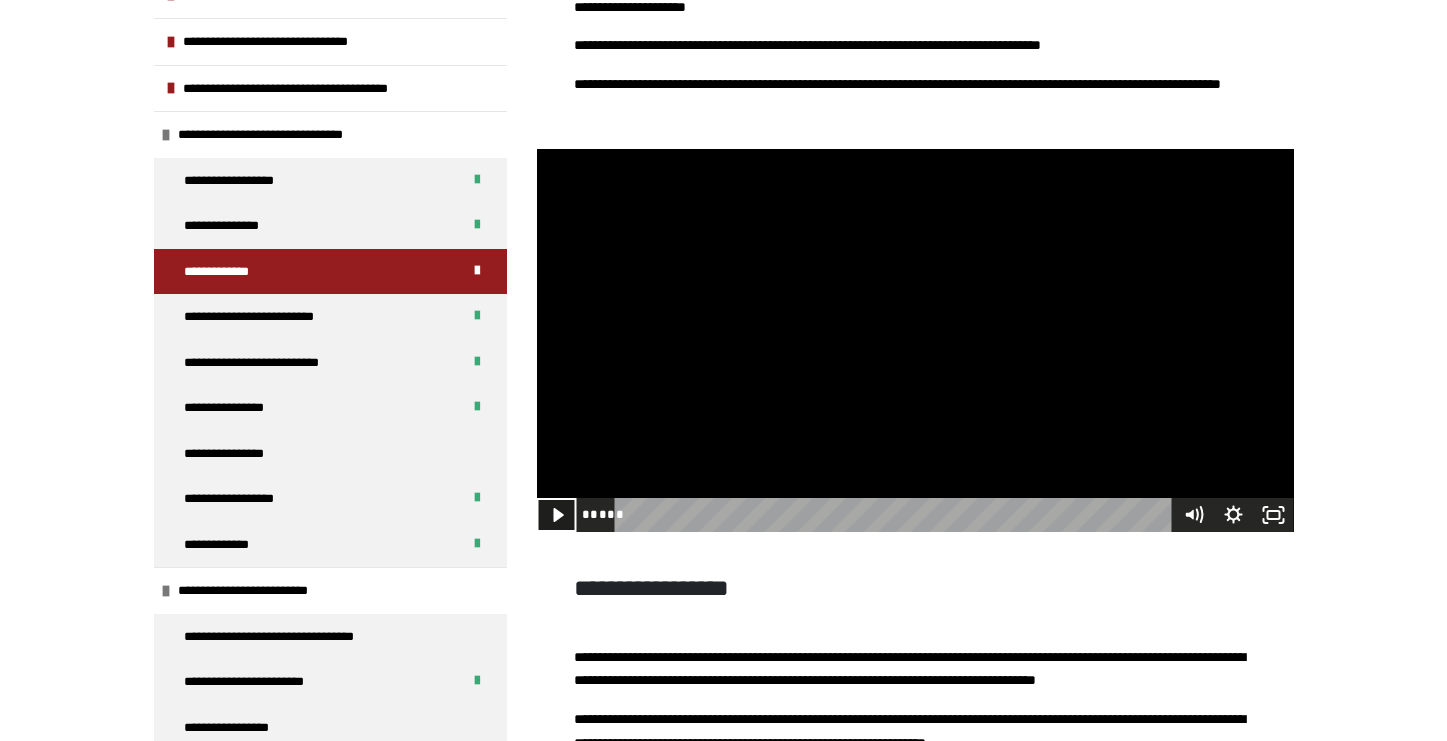 click 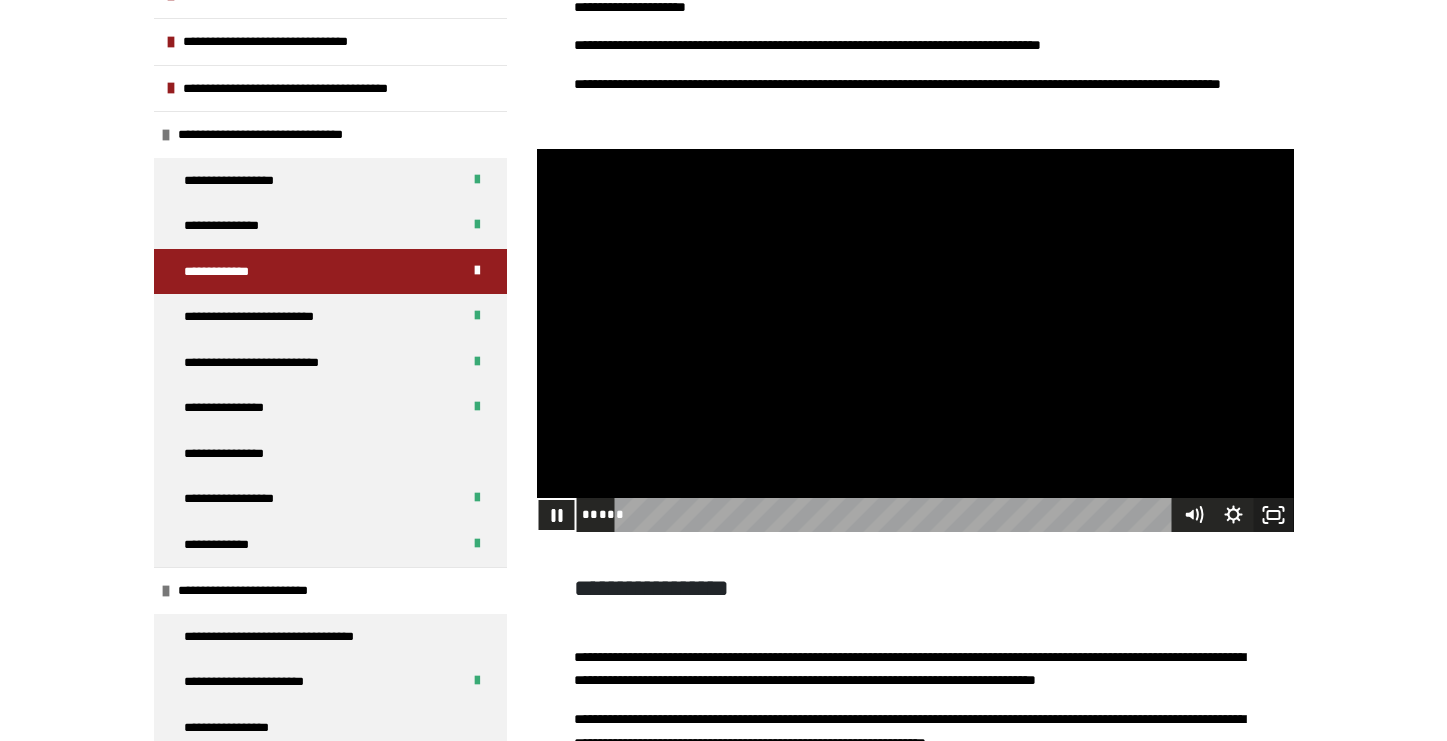 click 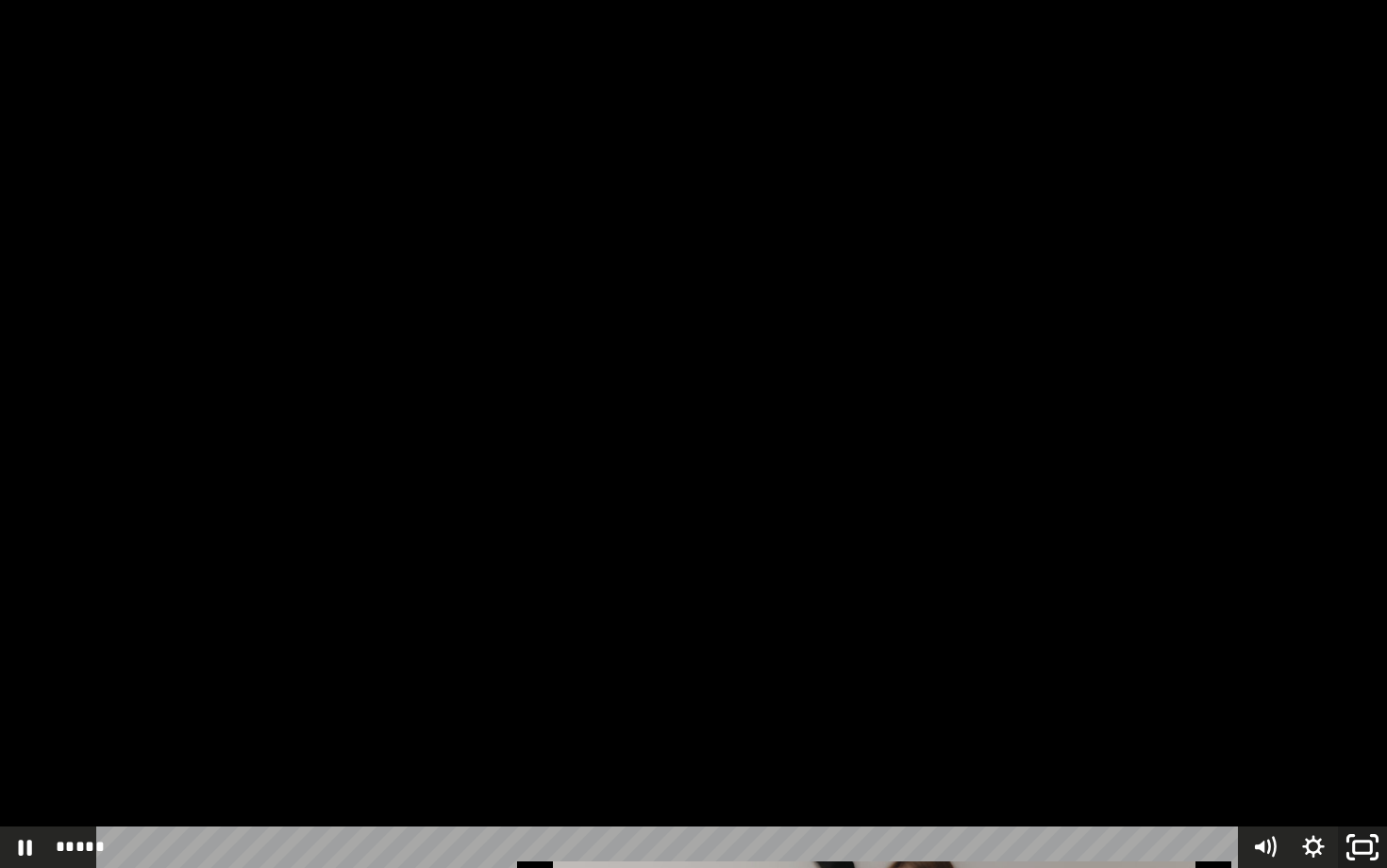 click 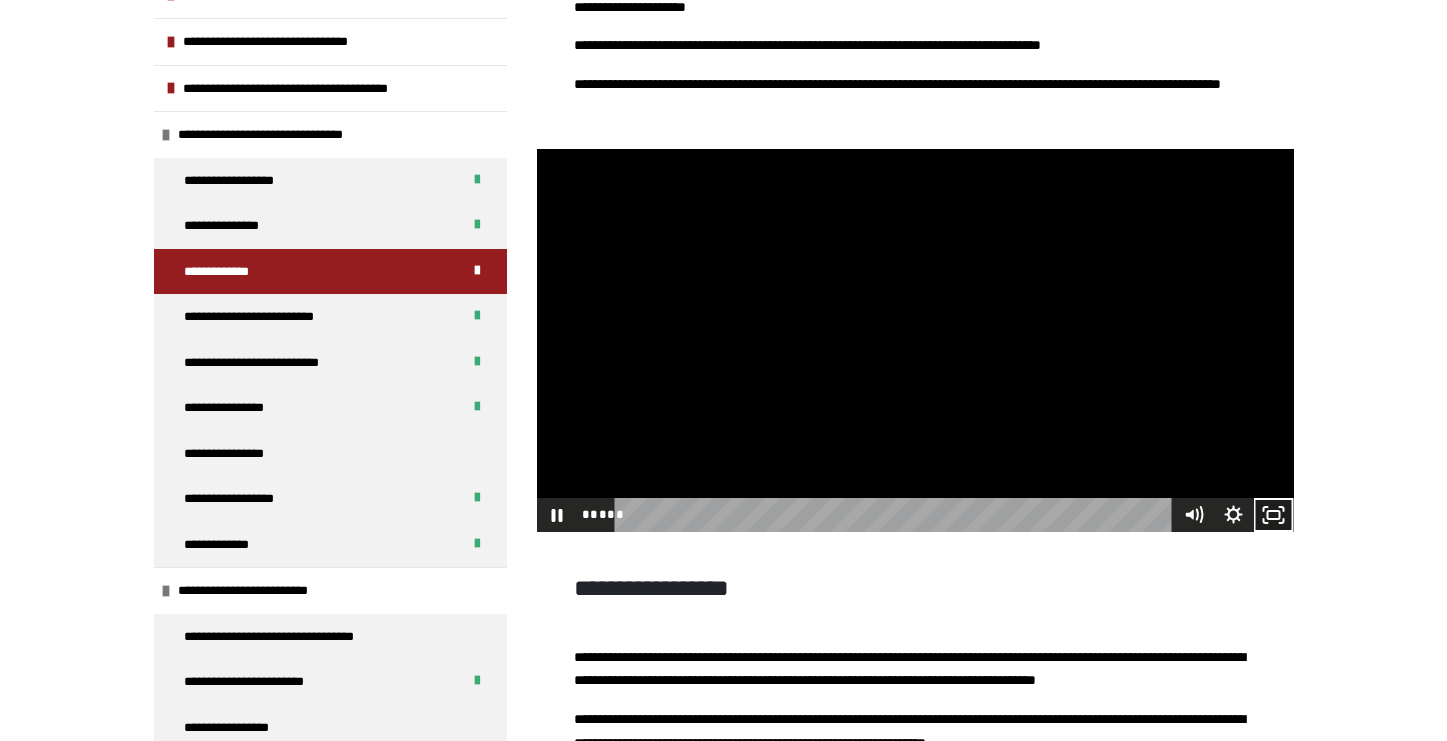 click 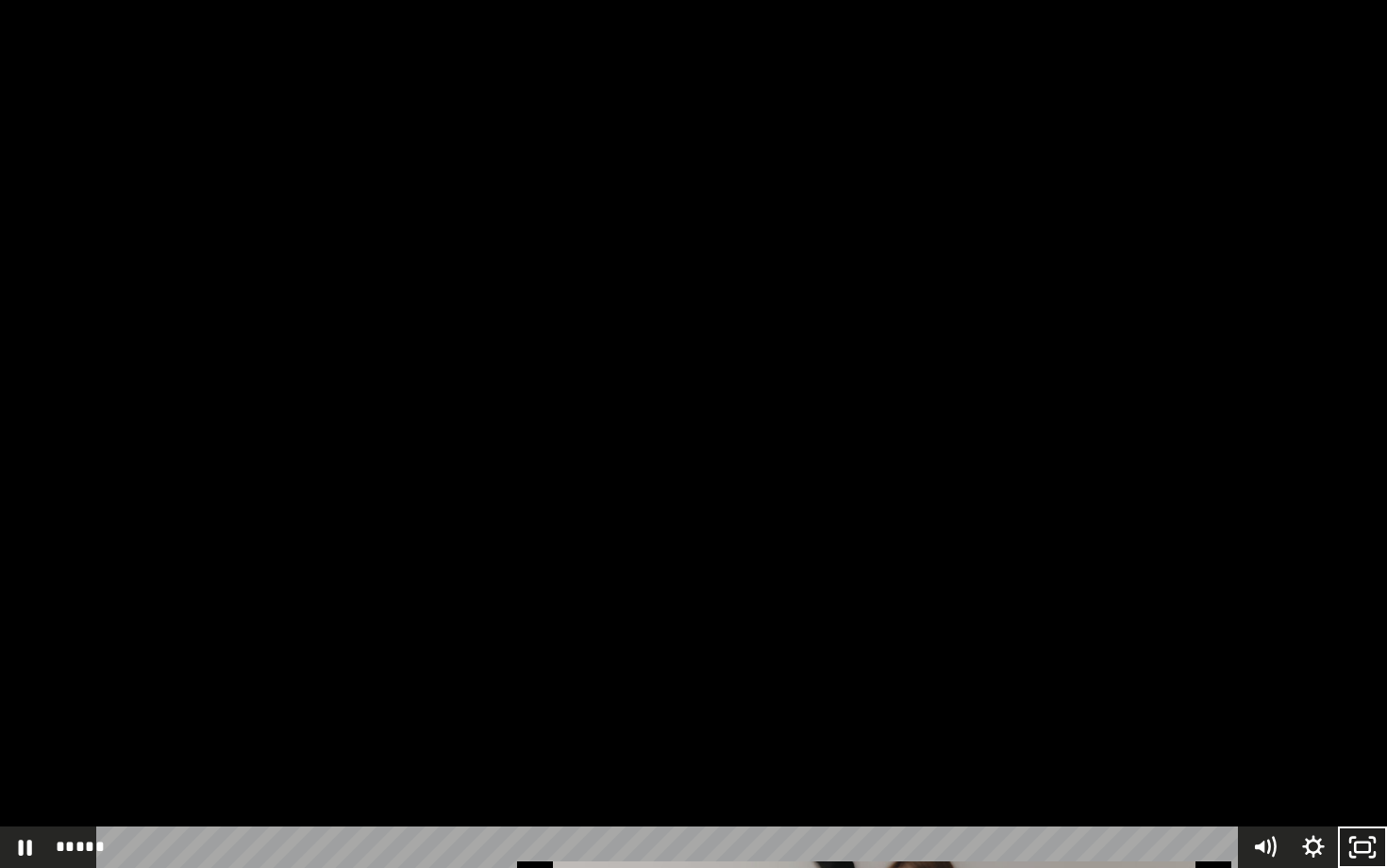 click 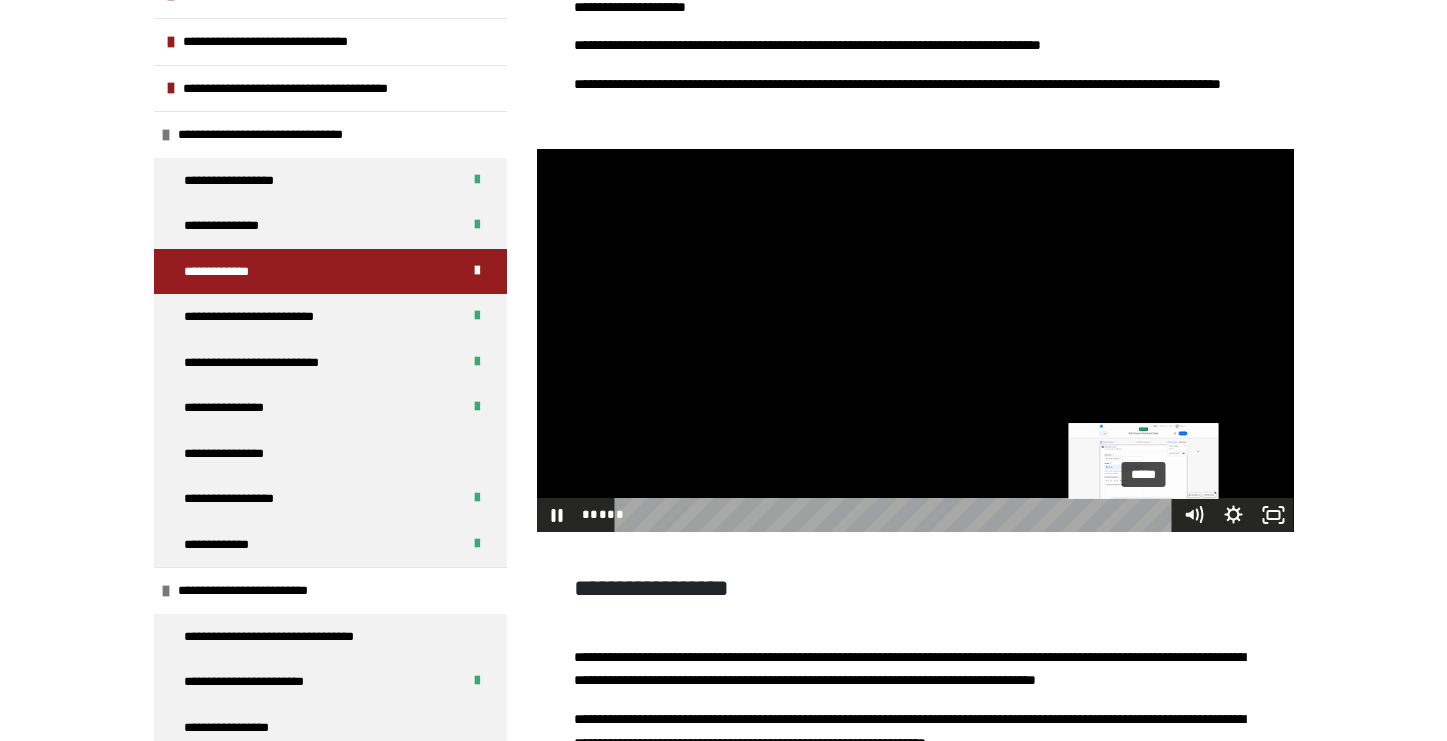 click on "*****" at bounding box center [896, 515] 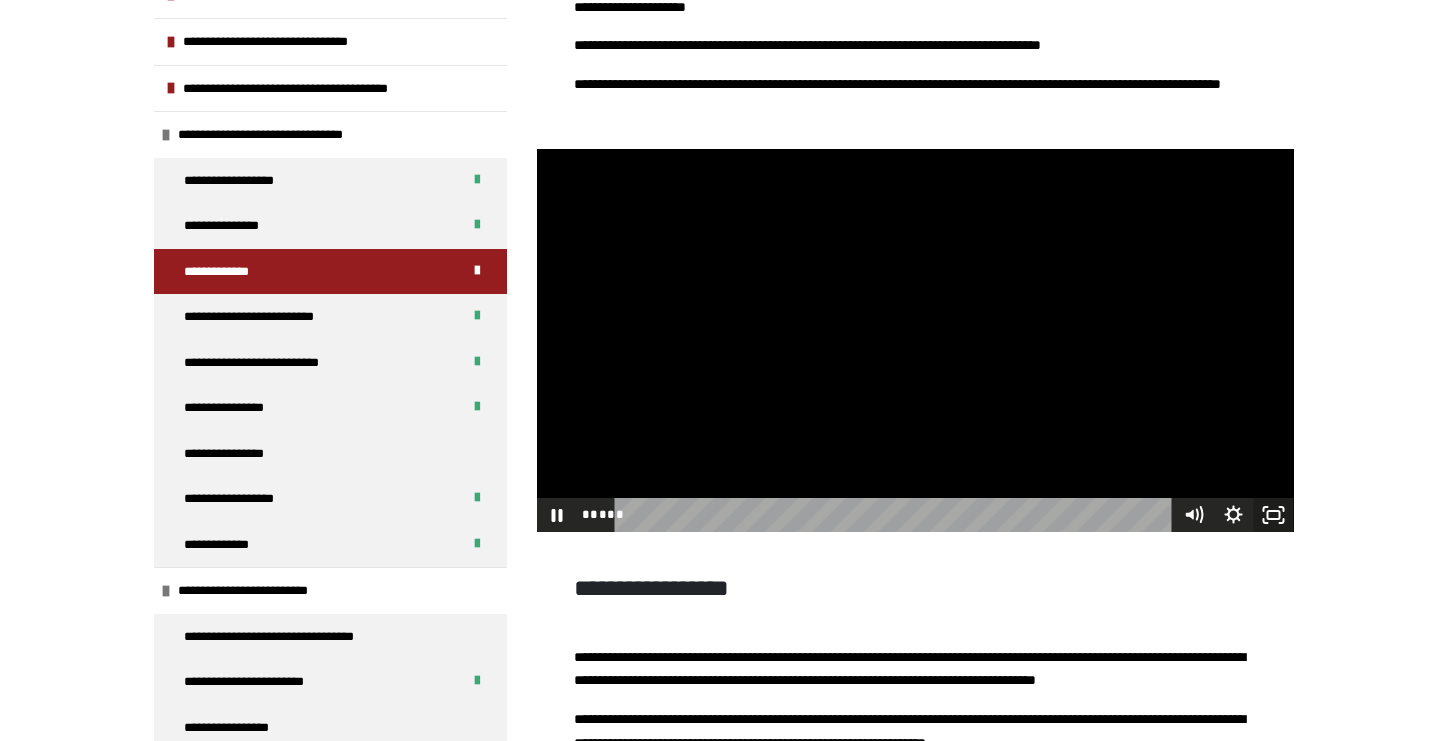 click 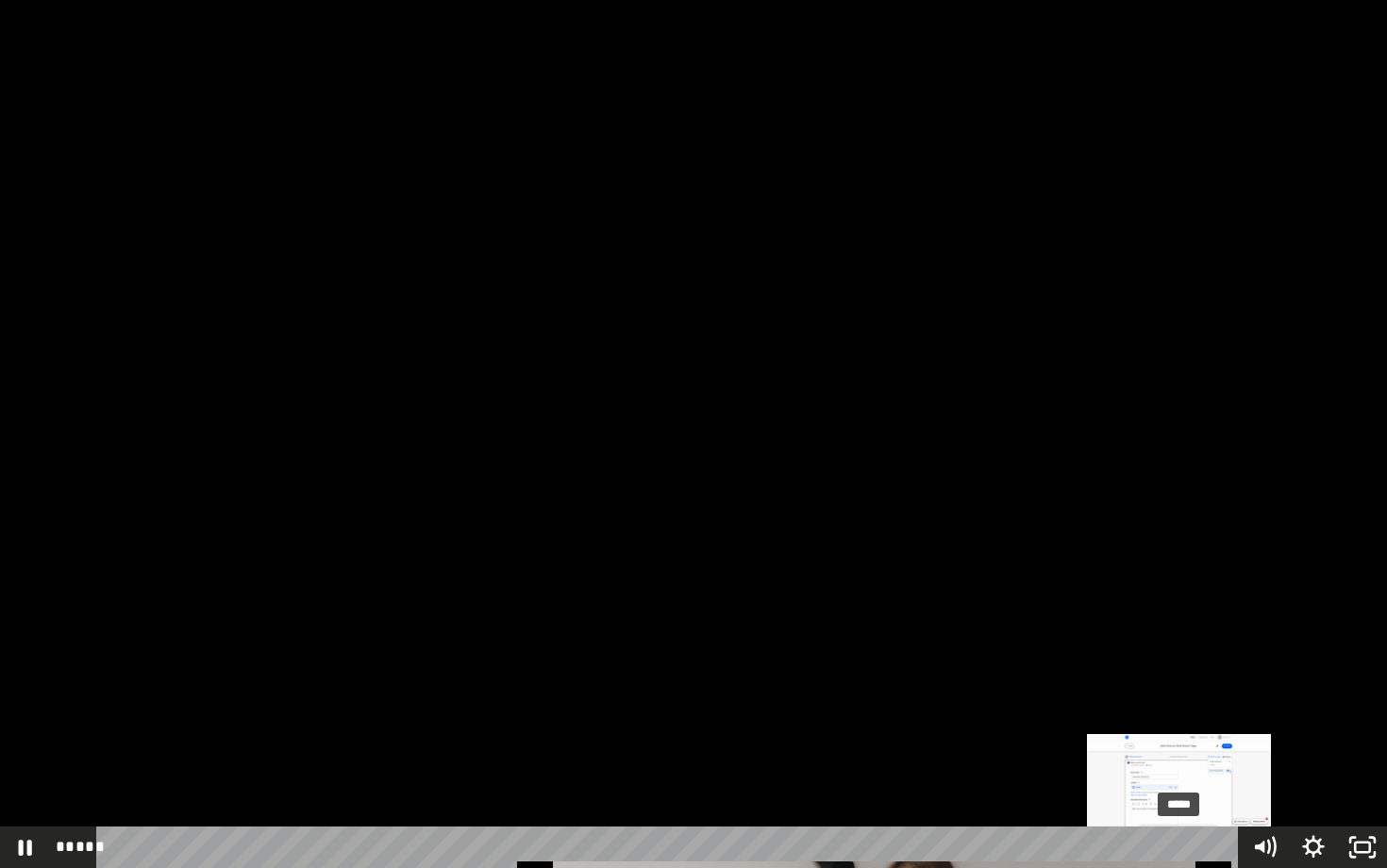 click on "*****" at bounding box center [671, 847] 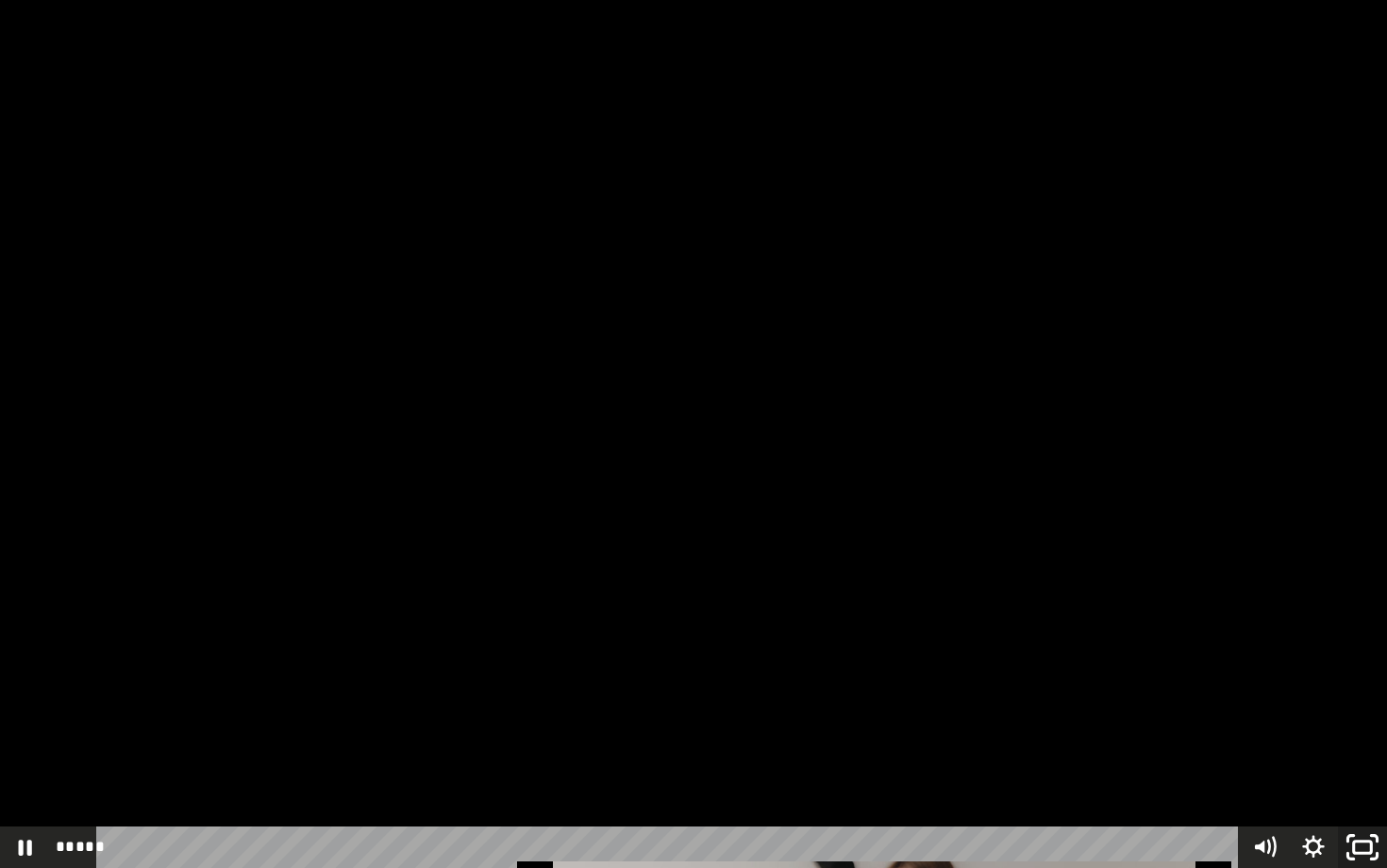 click 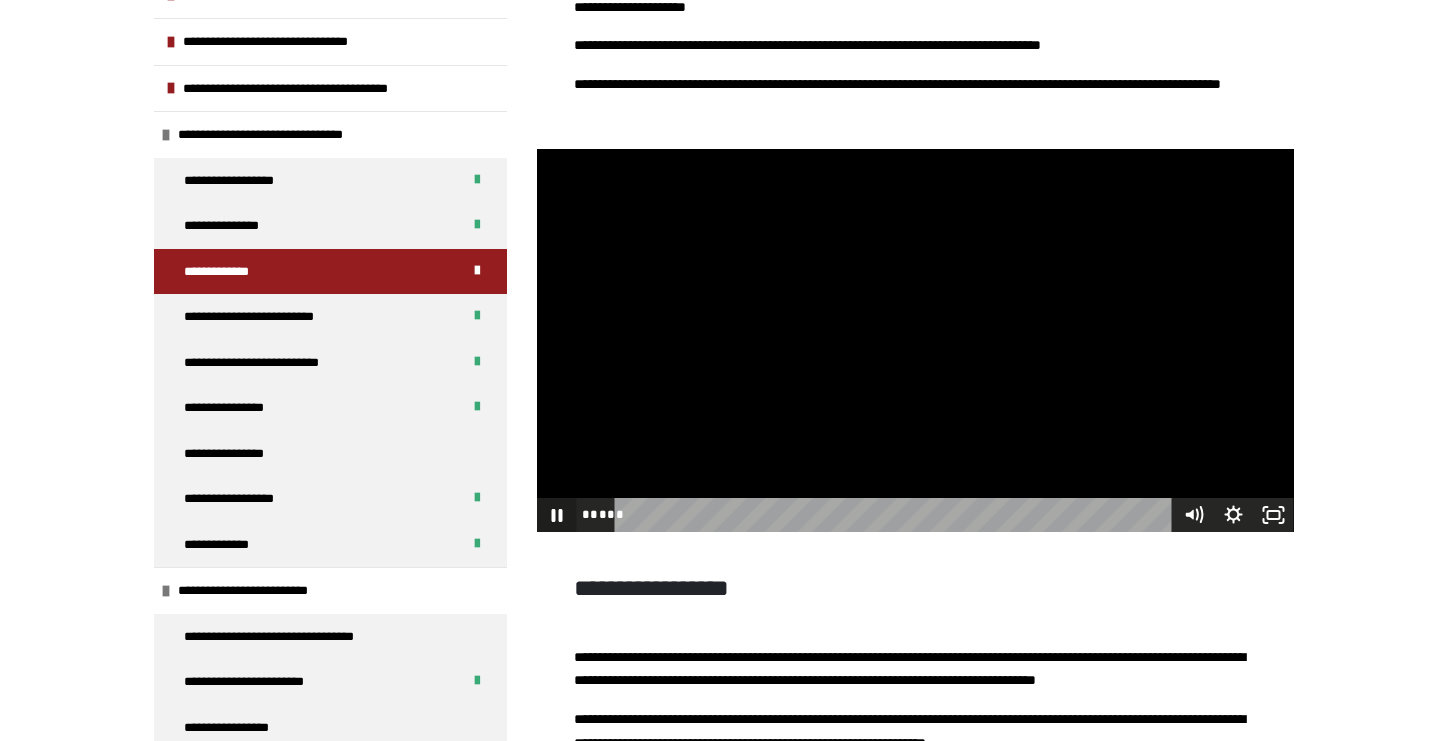 click 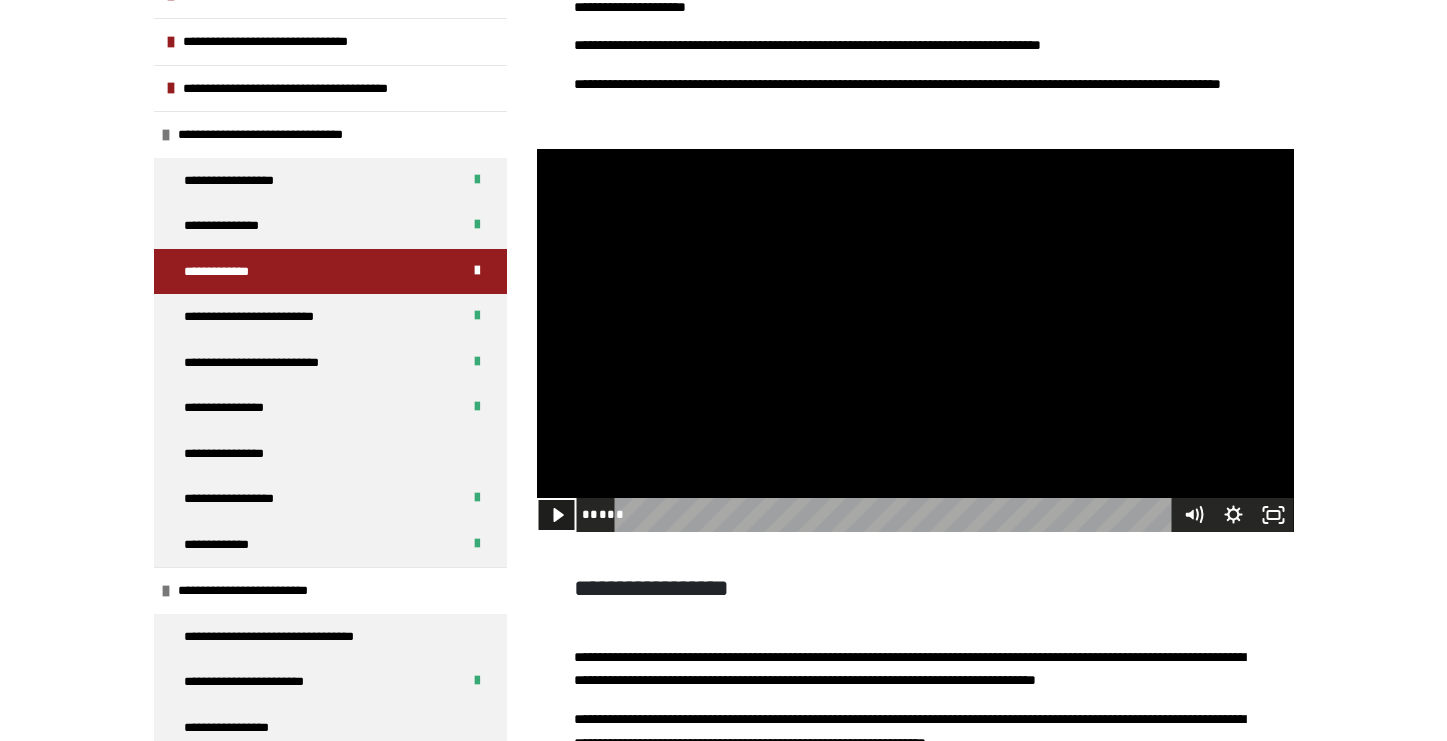 click 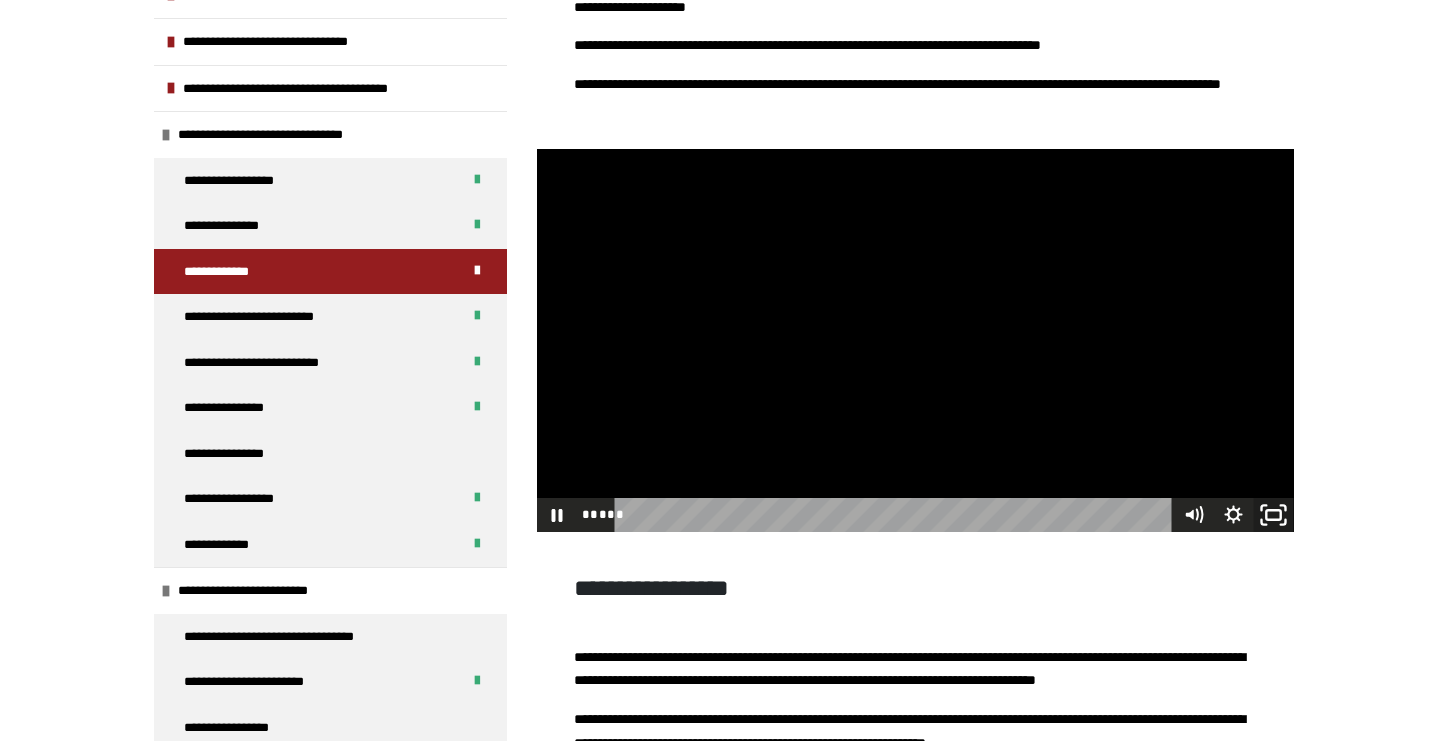 click 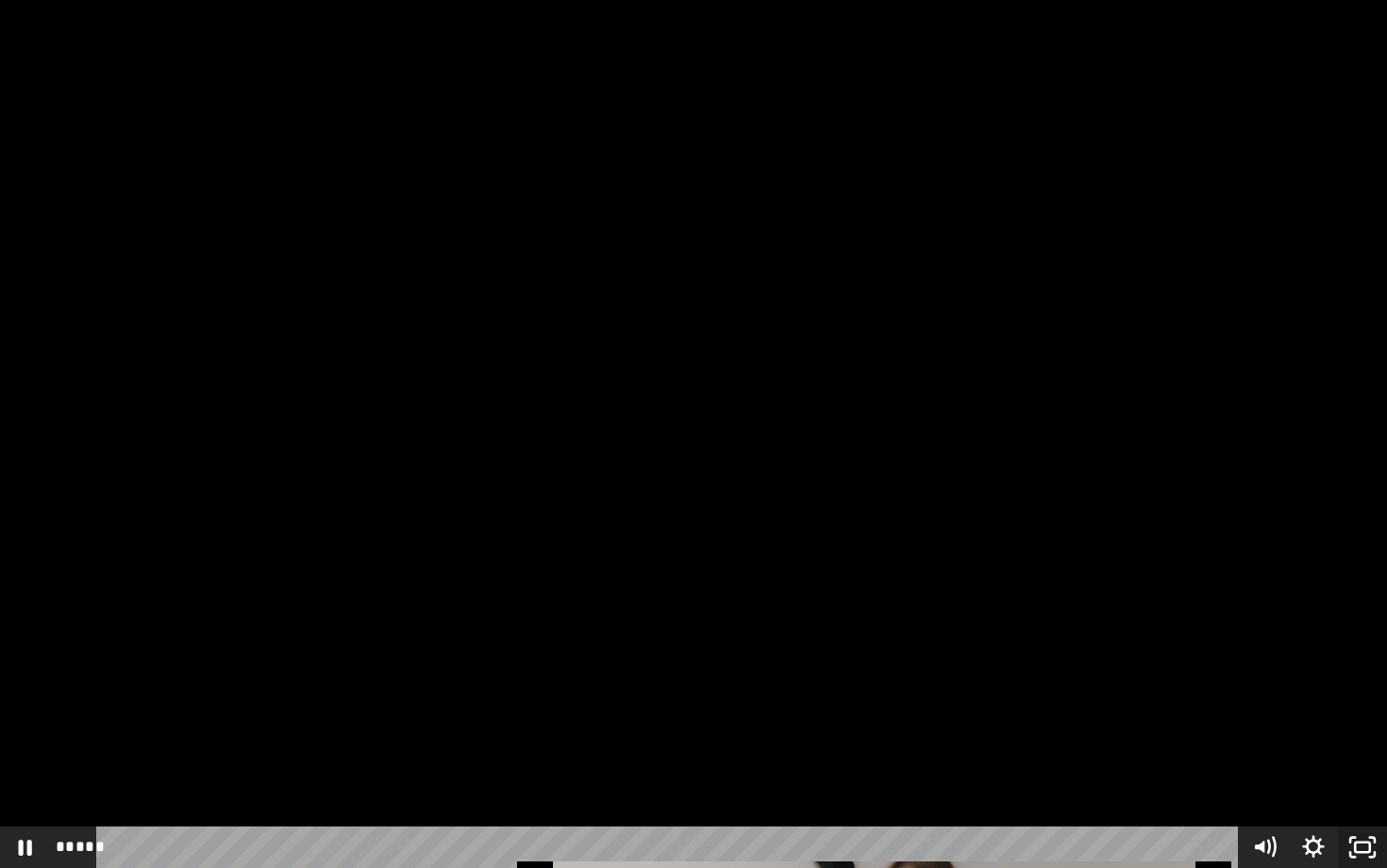 click 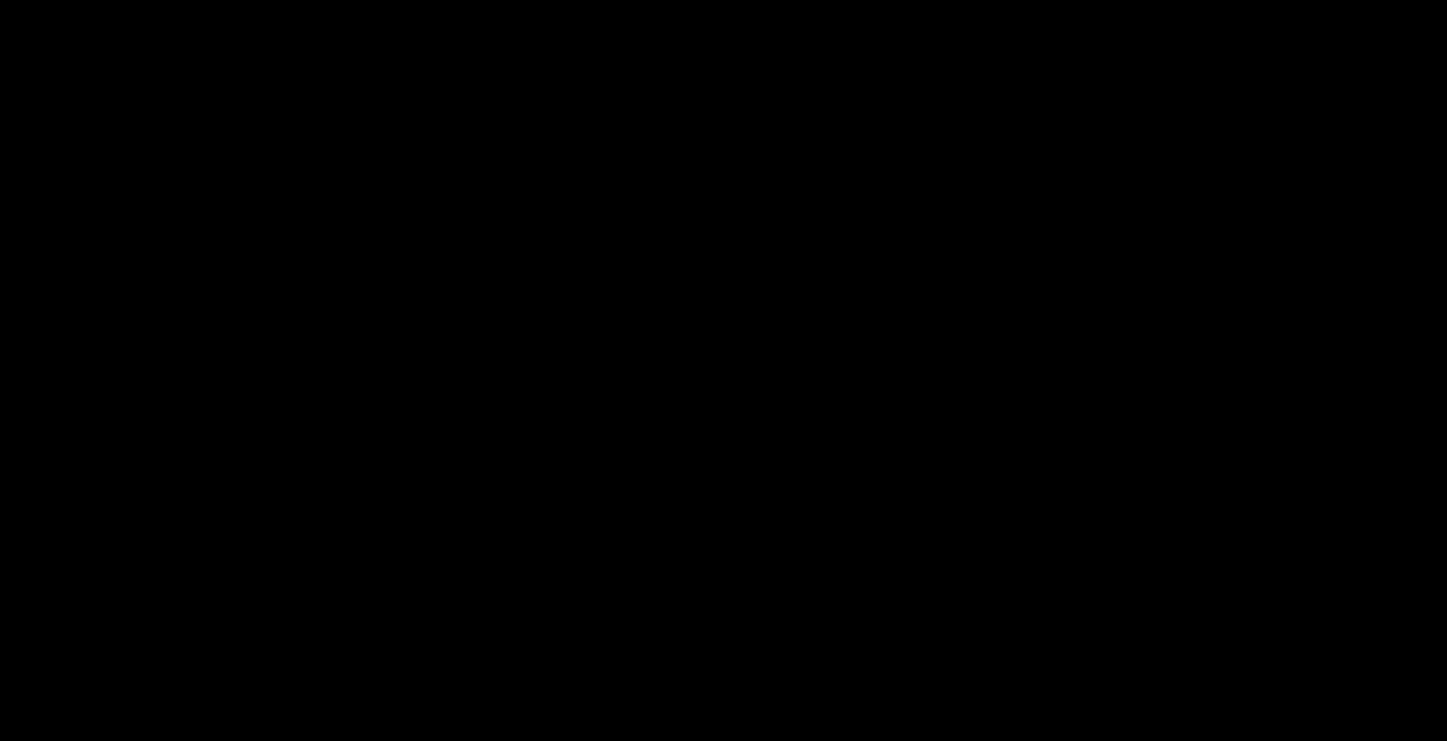 scroll, scrollTop: 361, scrollLeft: 0, axis: vertical 